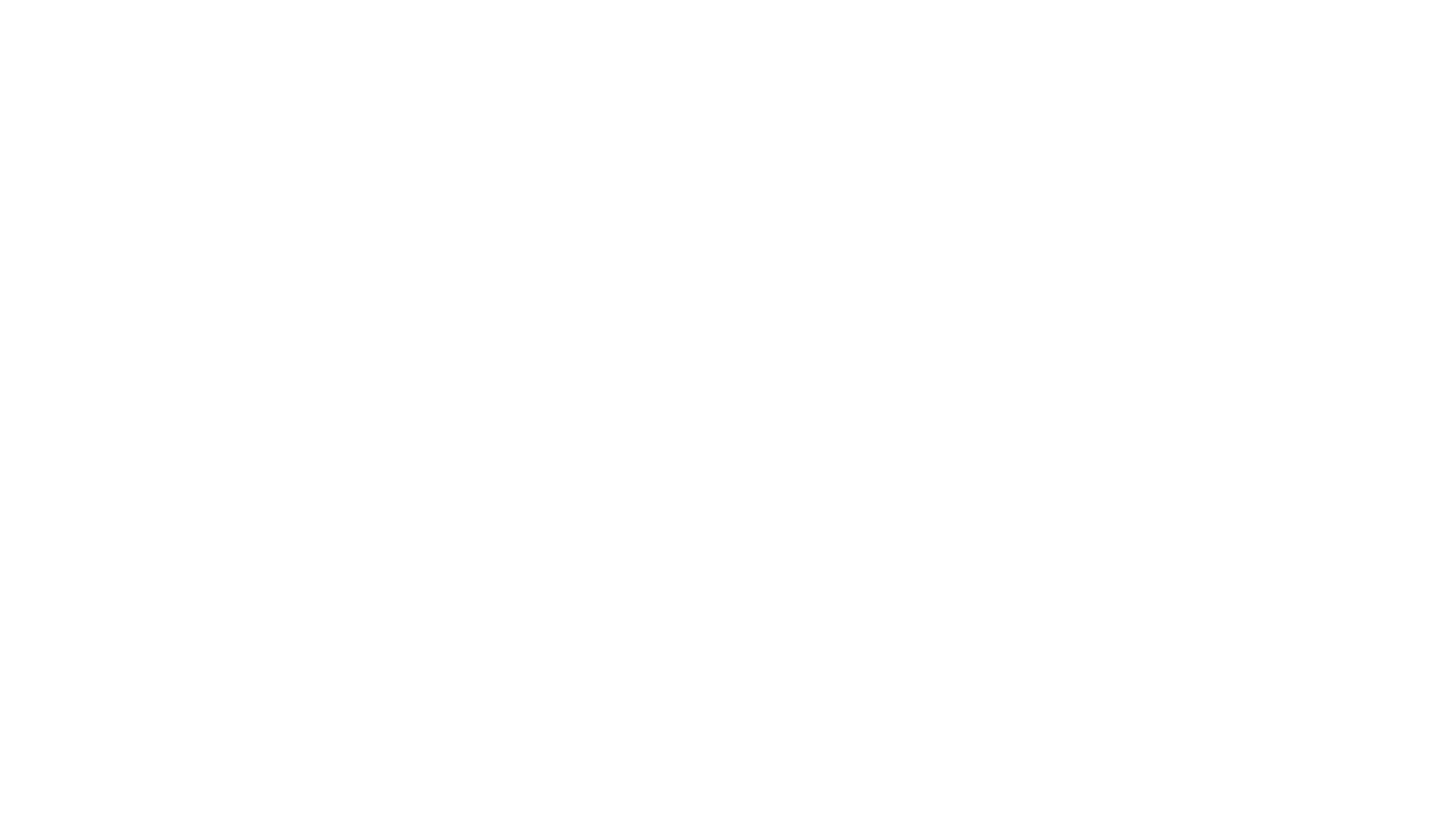 scroll, scrollTop: 0, scrollLeft: 0, axis: both 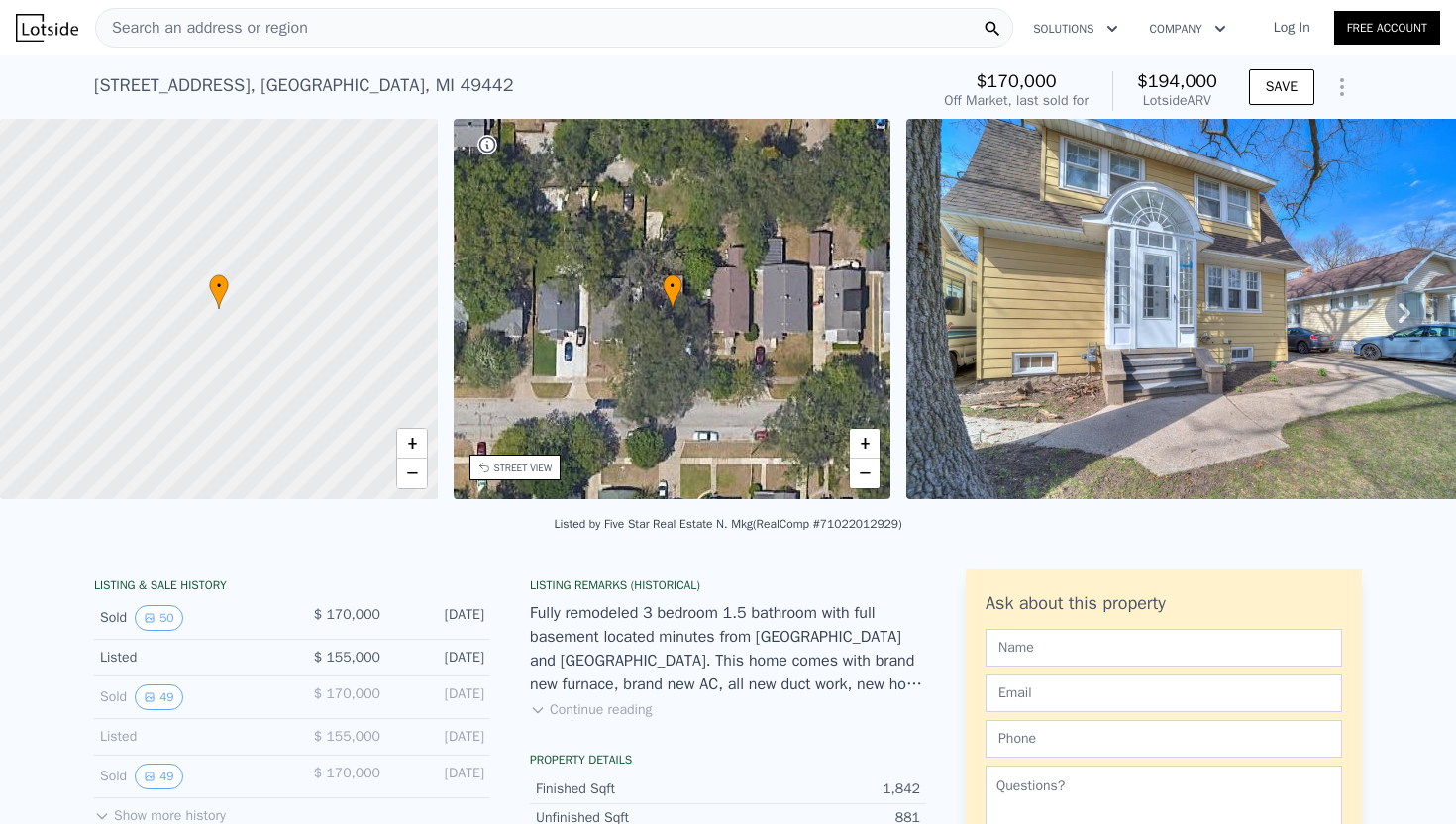 click 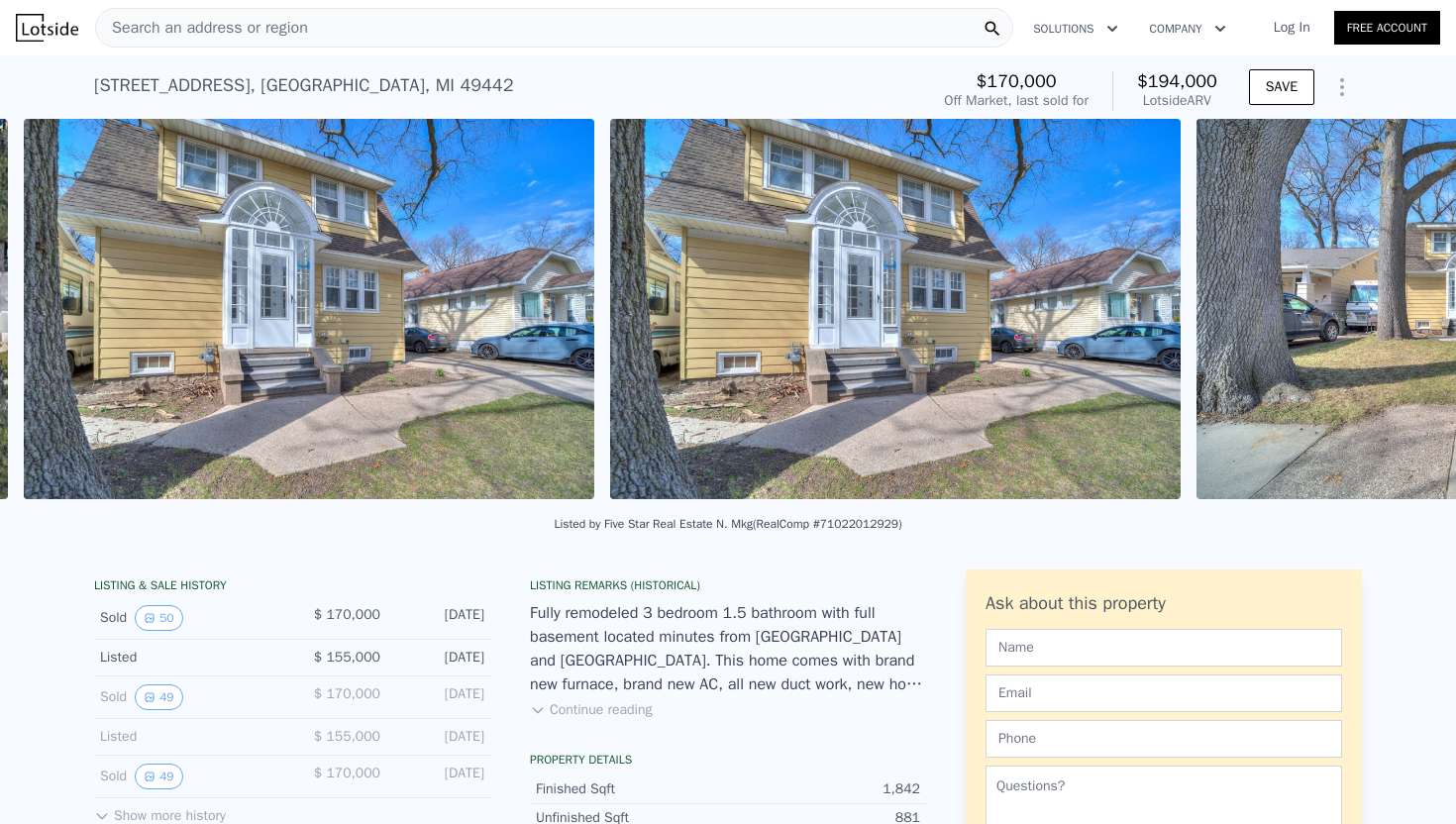 scroll, scrollTop: 0, scrollLeft: 906, axis: horizontal 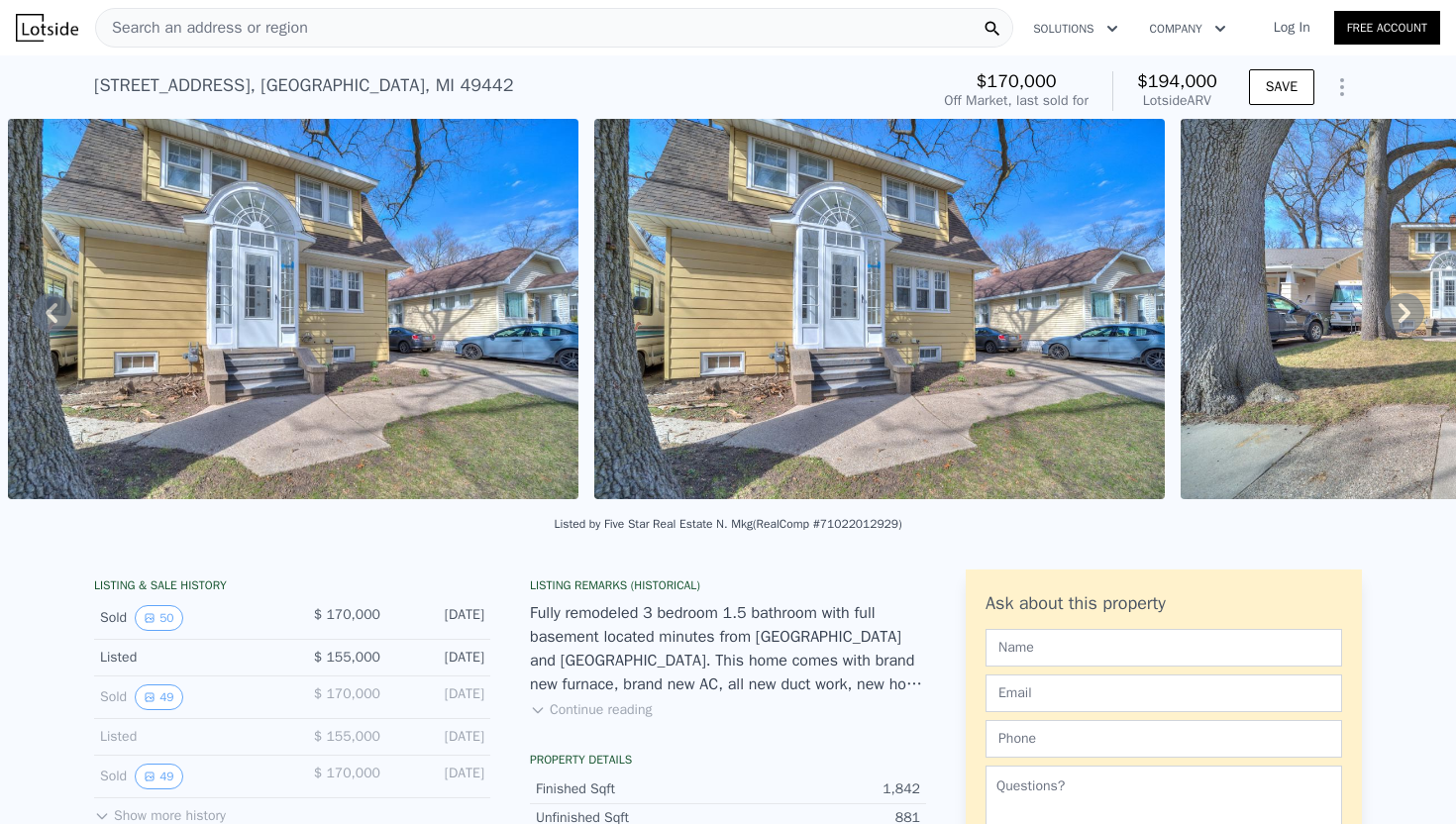 click 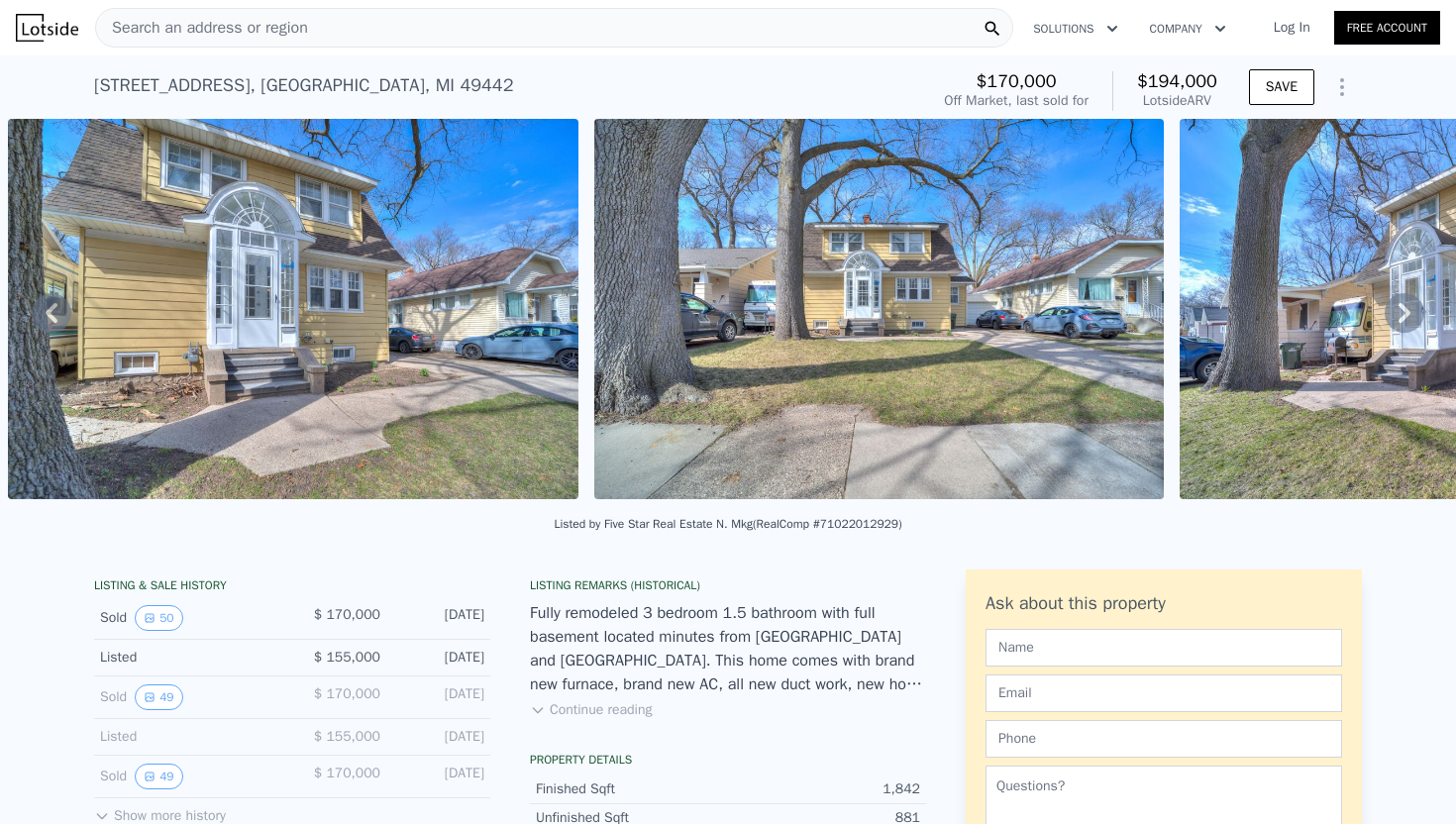 click 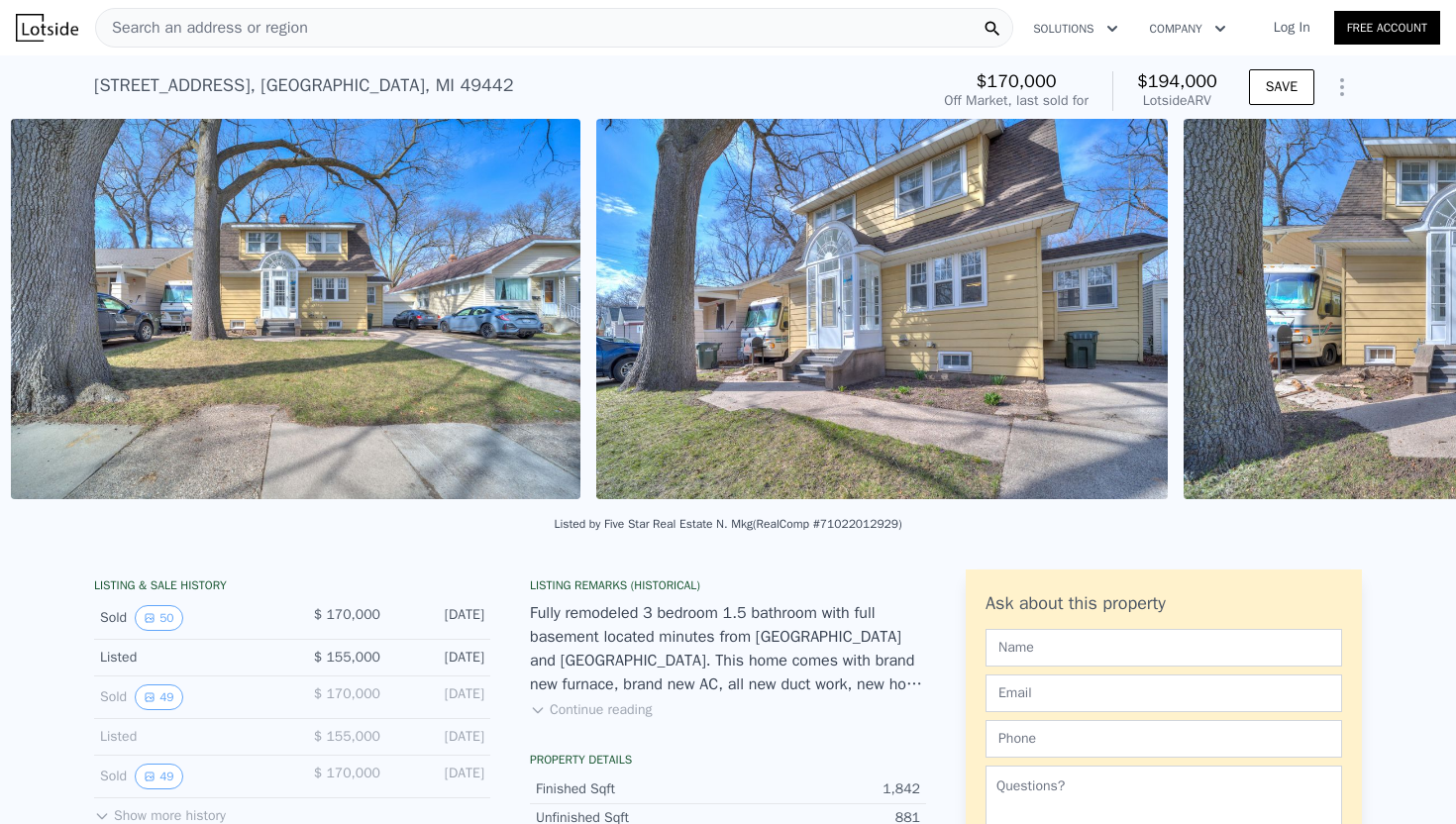 scroll, scrollTop: 0, scrollLeft: 2078, axis: horizontal 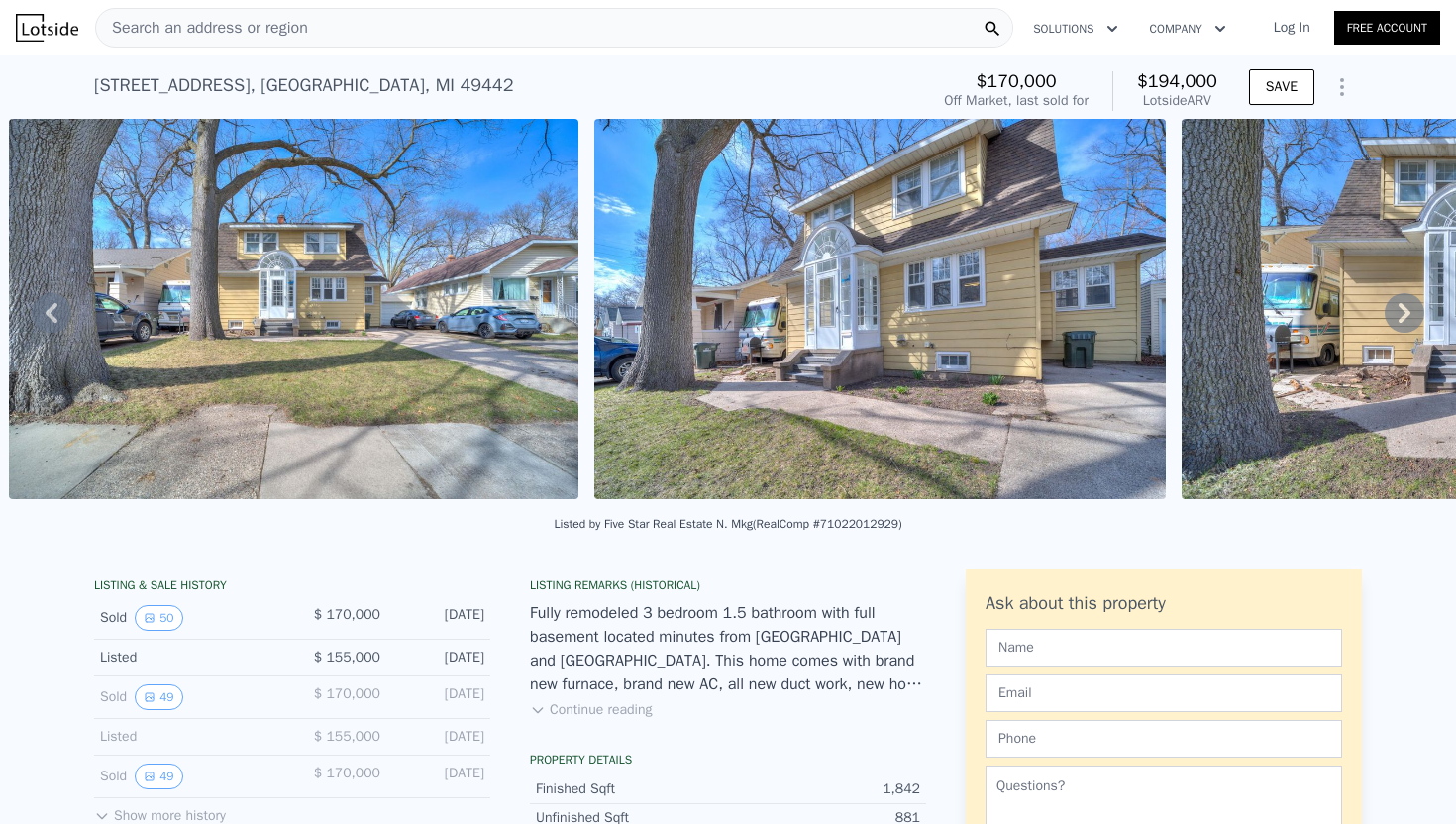 click 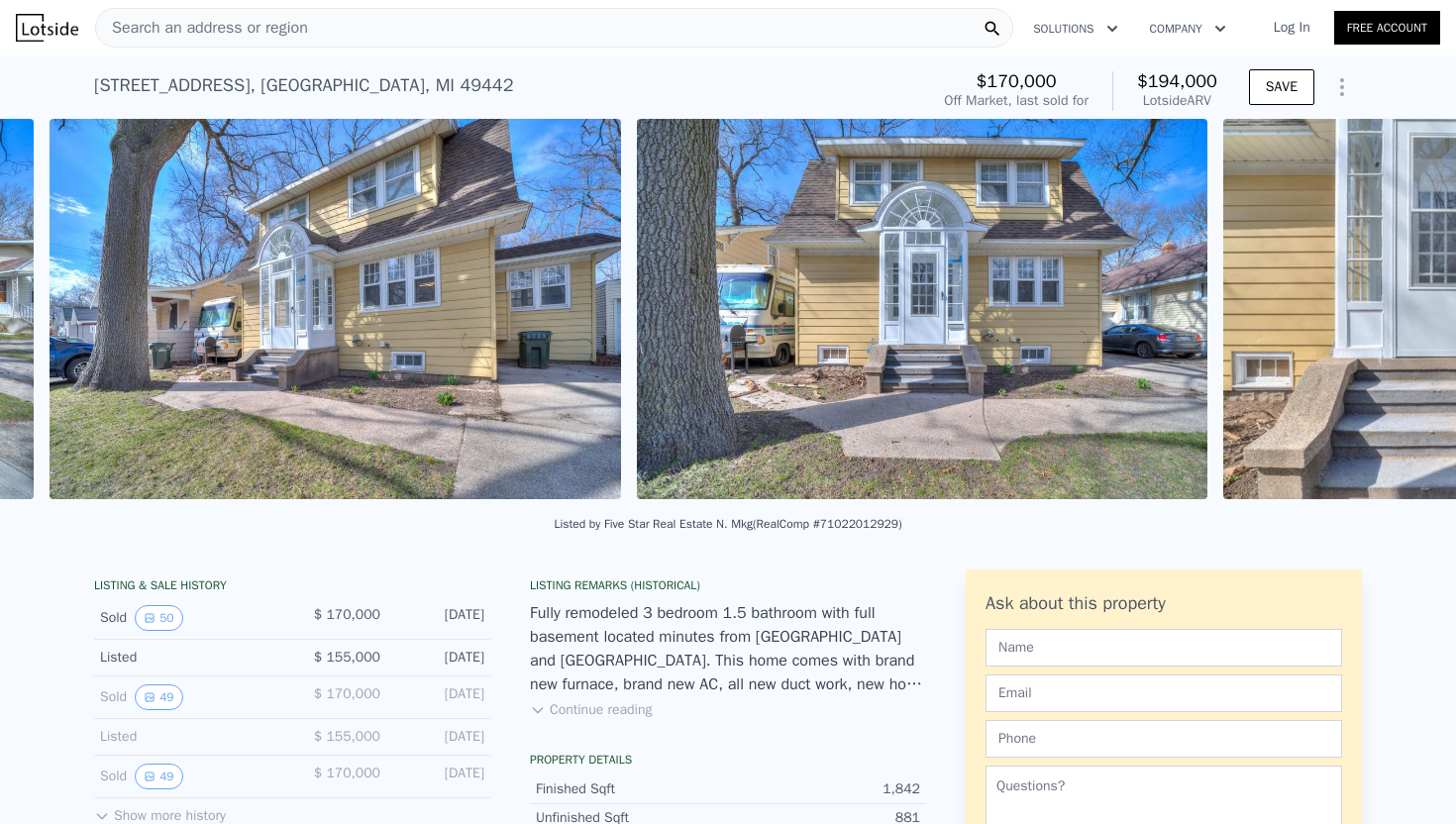 scroll, scrollTop: 0, scrollLeft: 2664, axis: horizontal 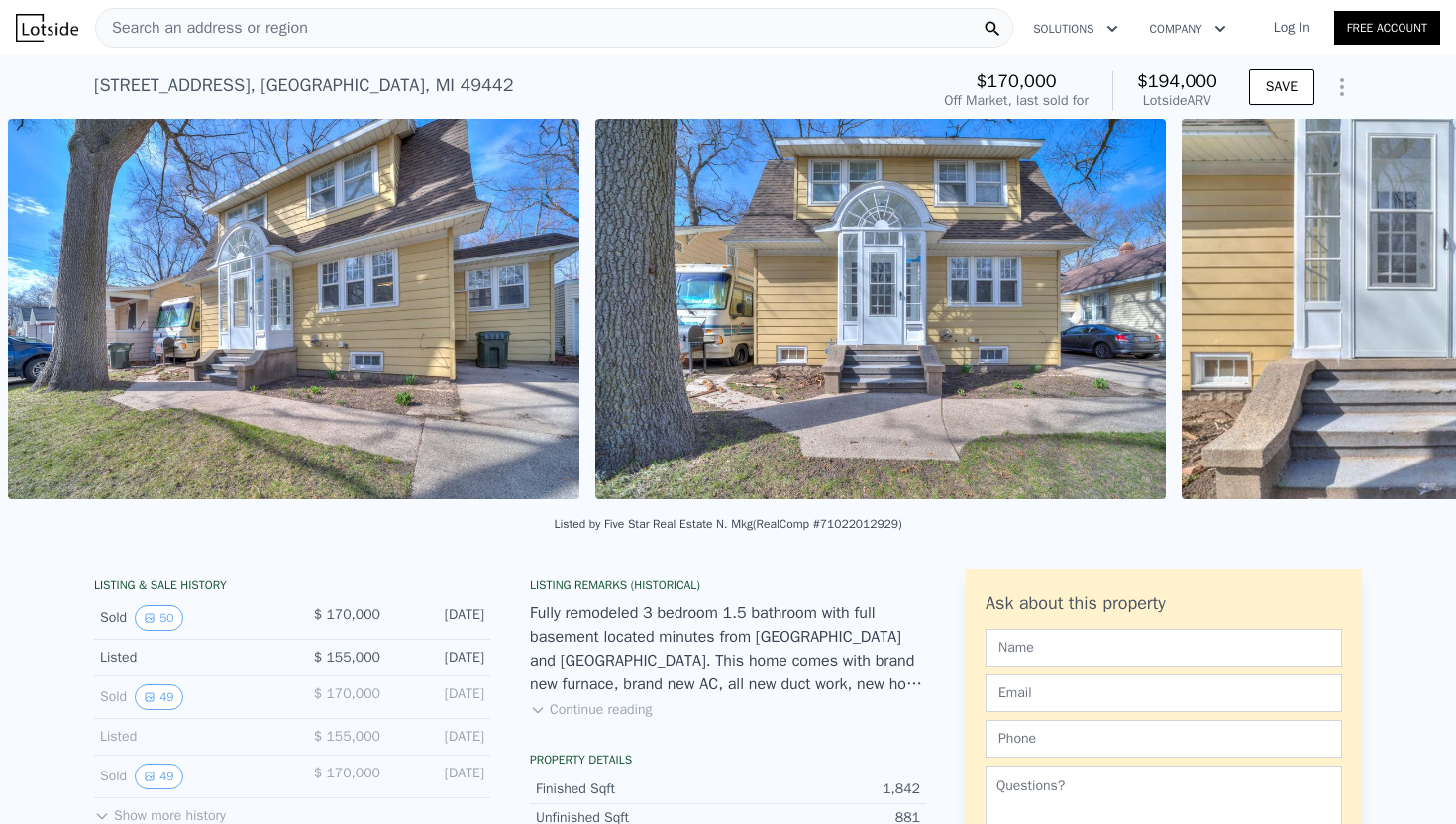 click on "•
+ −
•
+ − STREET VIEW Loading...   SATELLITE VIEW" at bounding box center (728, 312) 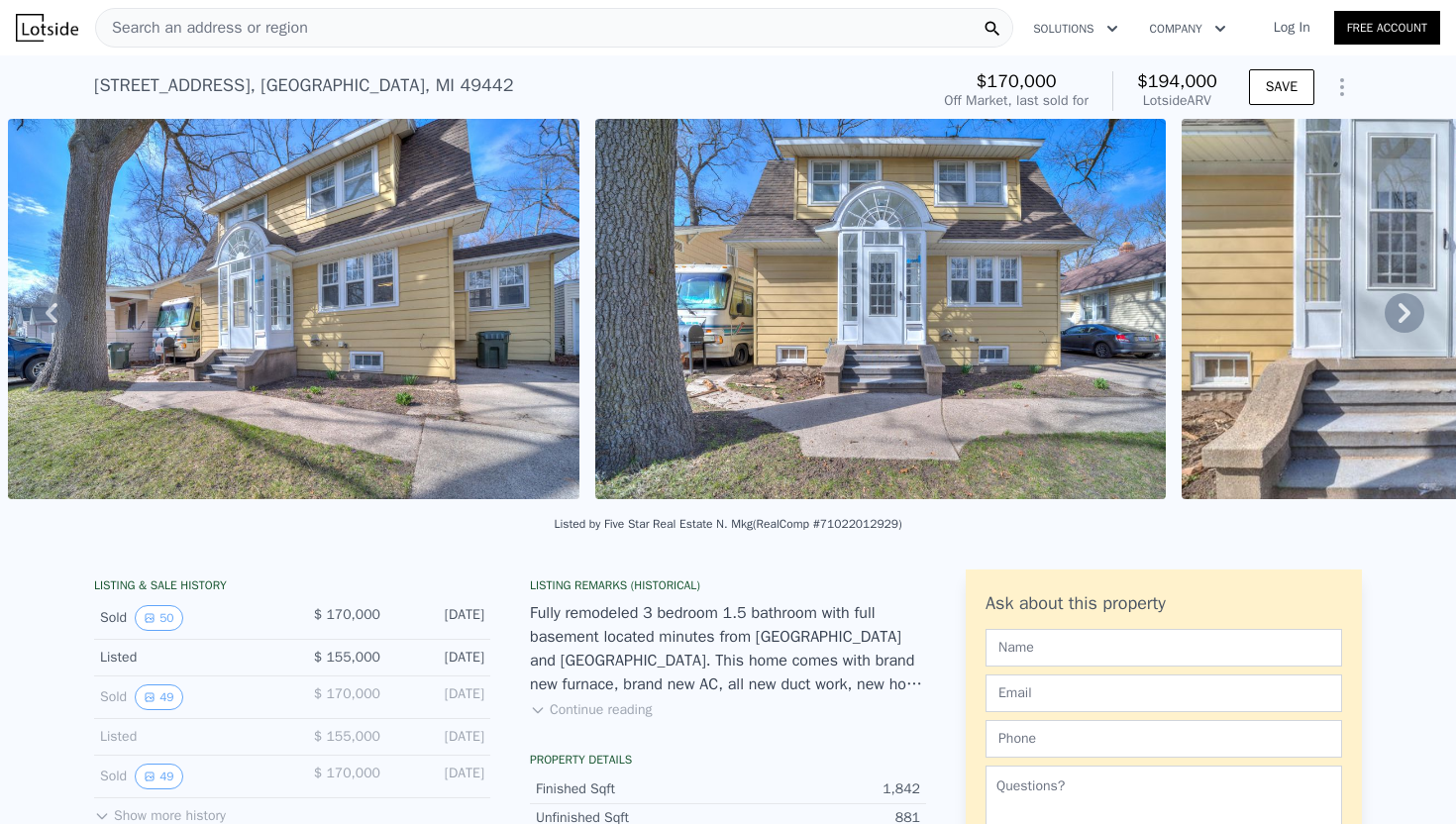 click 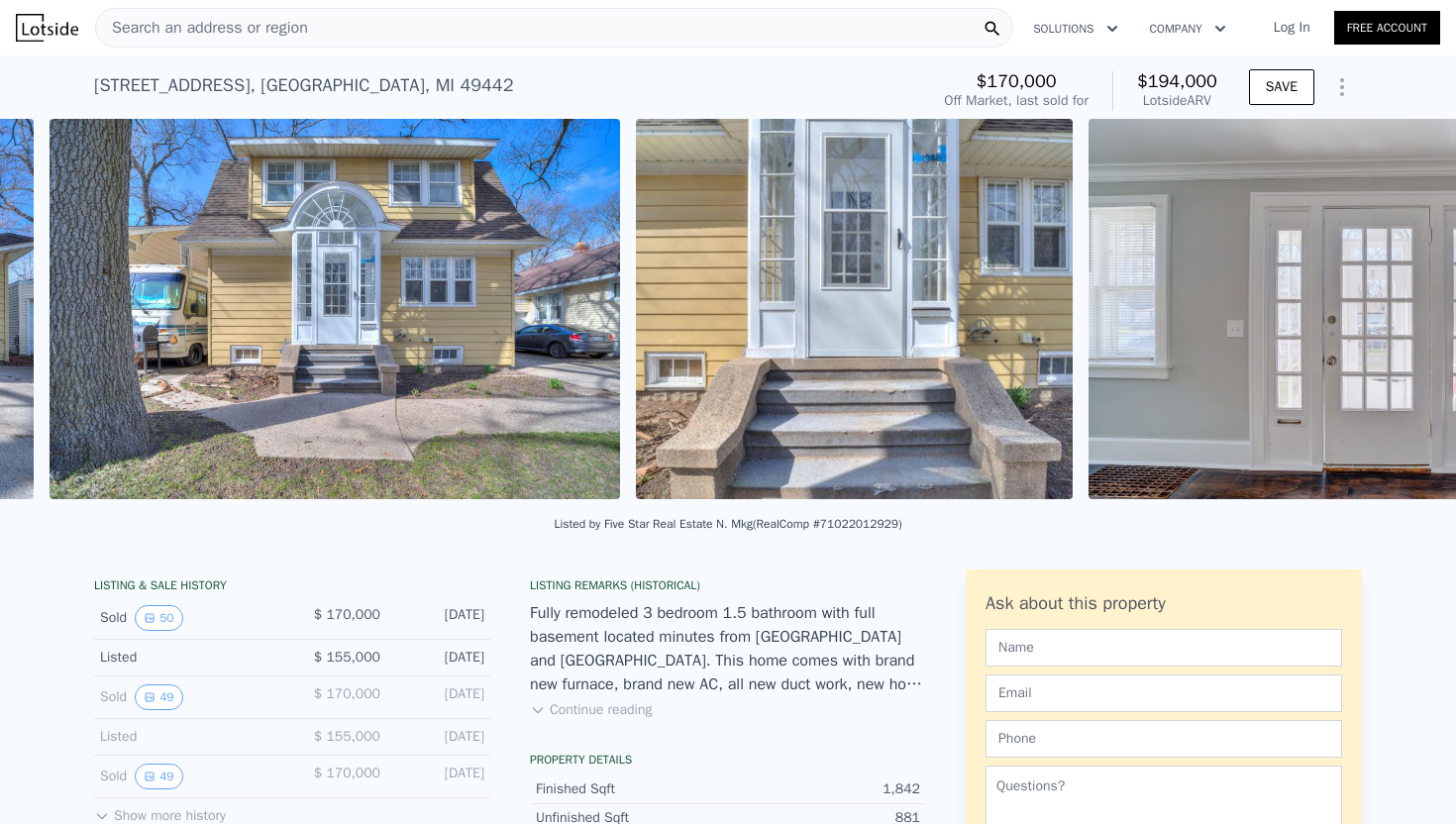 scroll, scrollTop: 0, scrollLeft: 3252, axis: horizontal 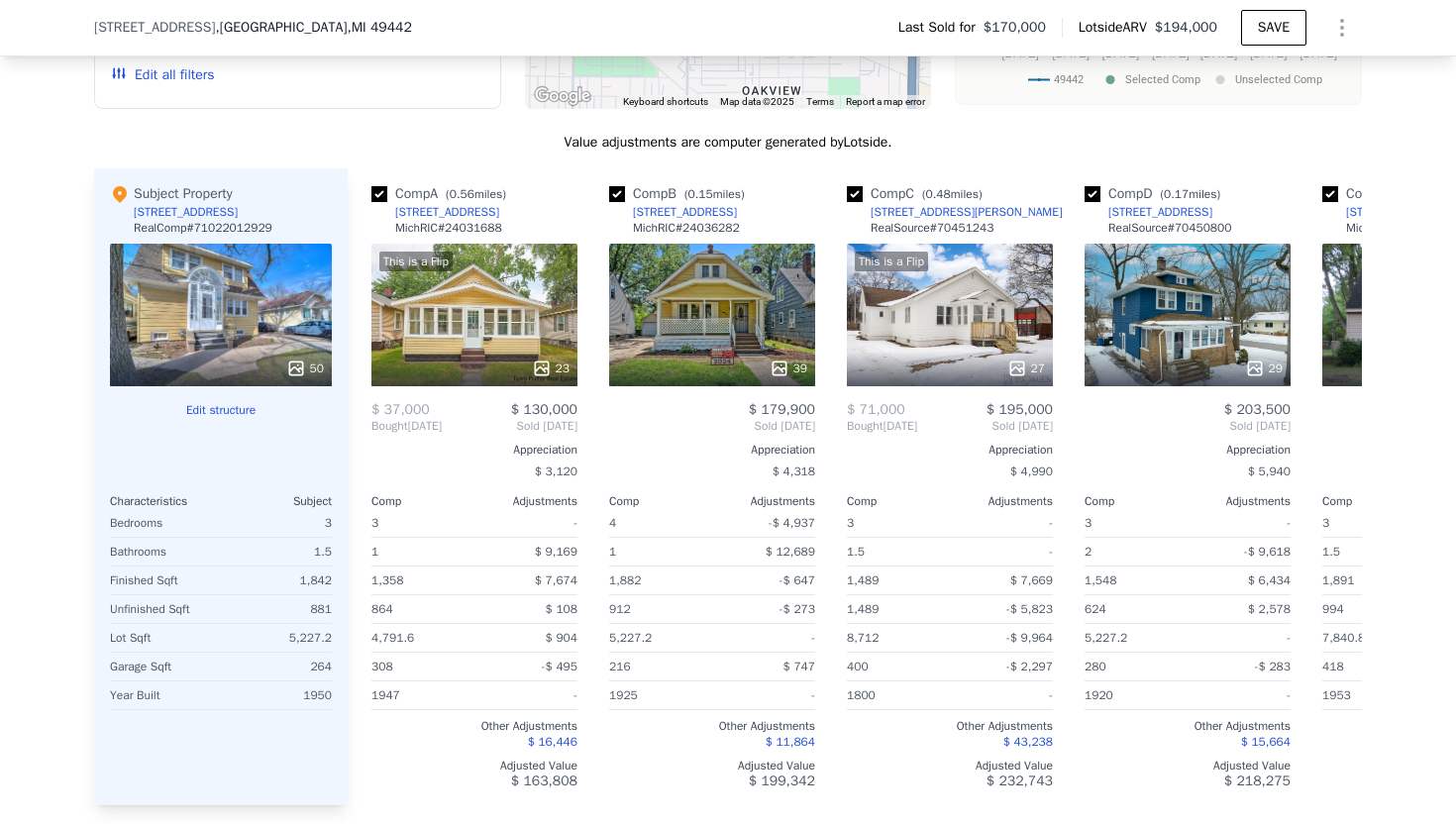 click 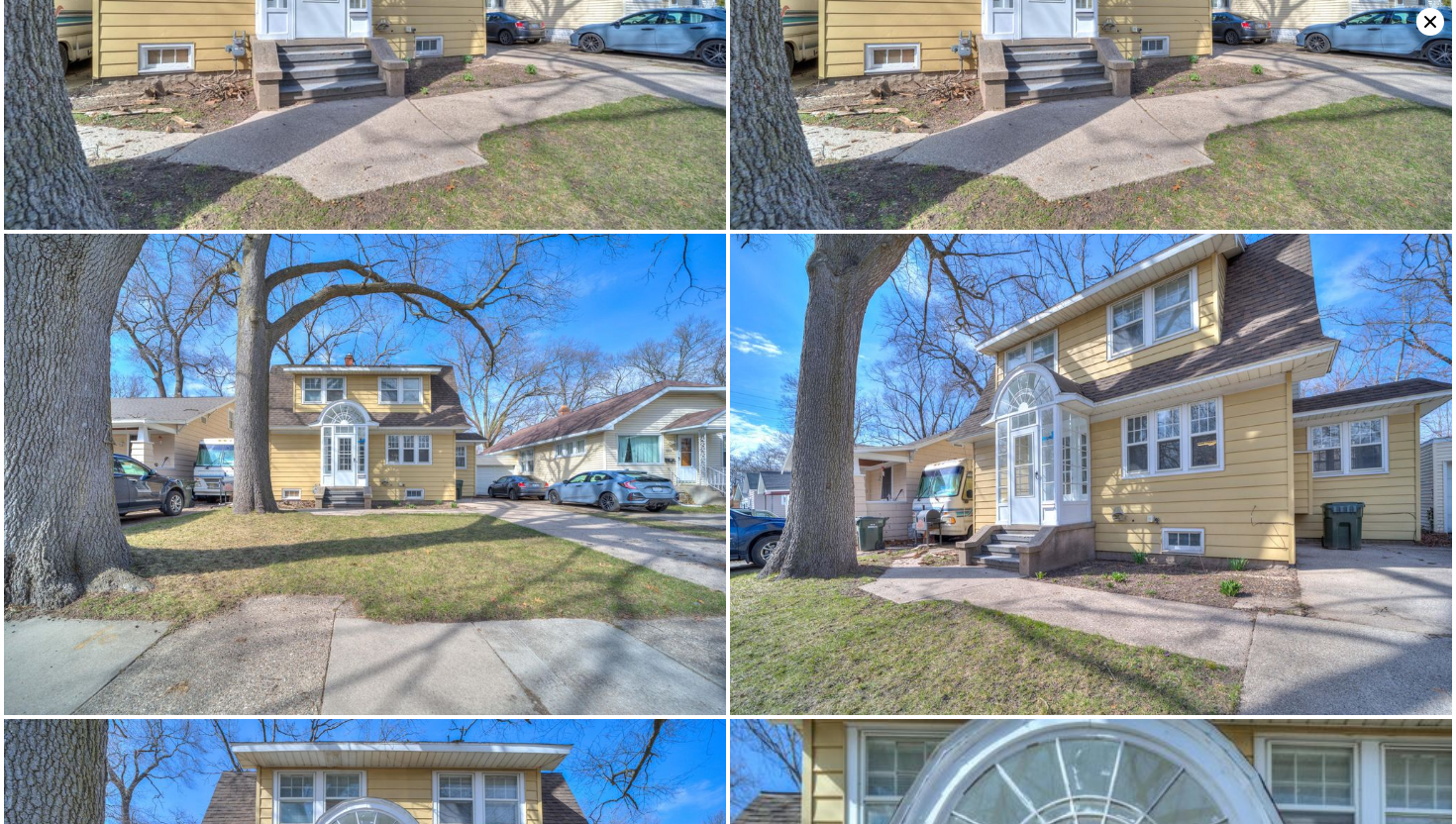 scroll, scrollTop: 0, scrollLeft: 0, axis: both 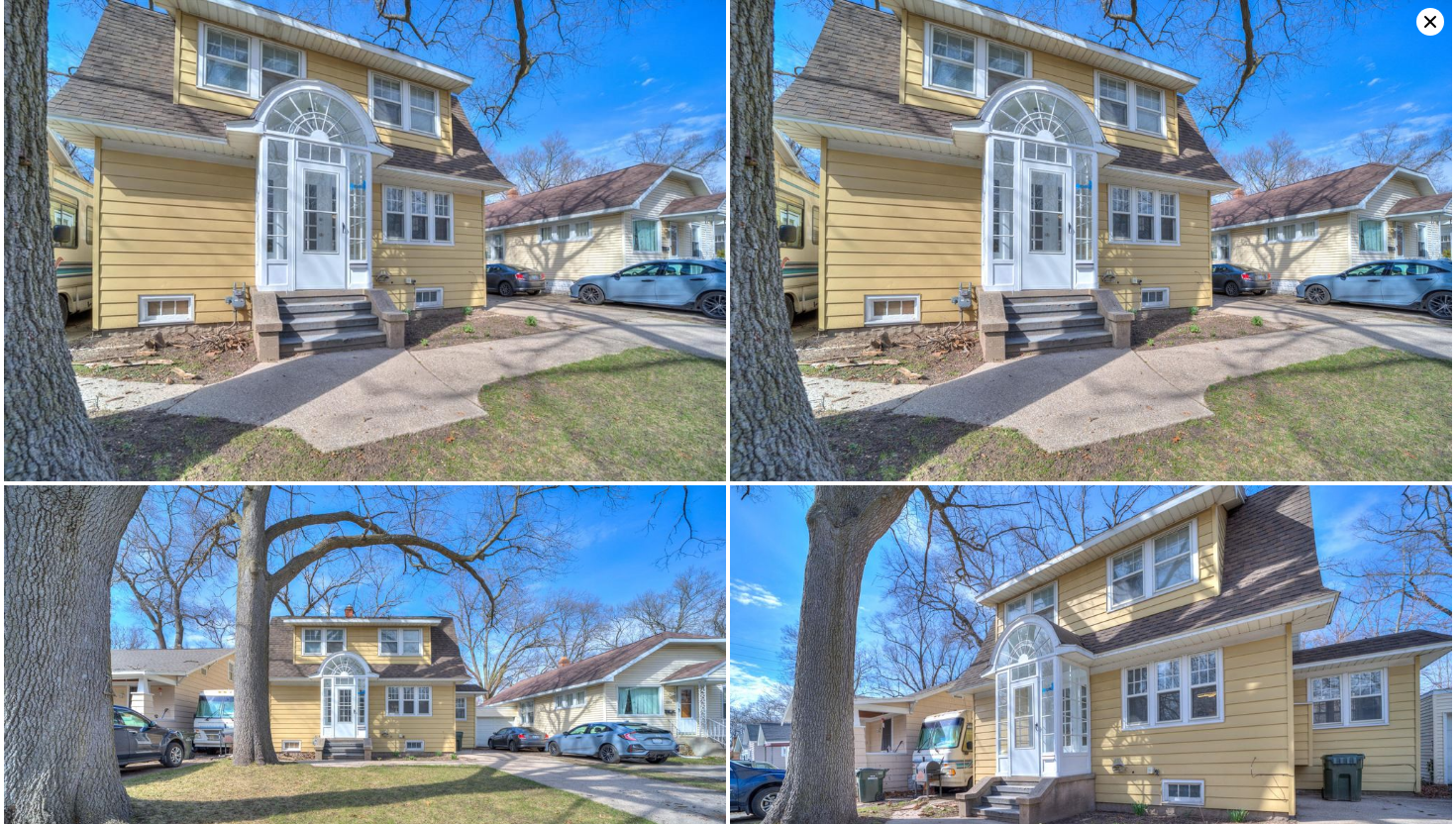 click 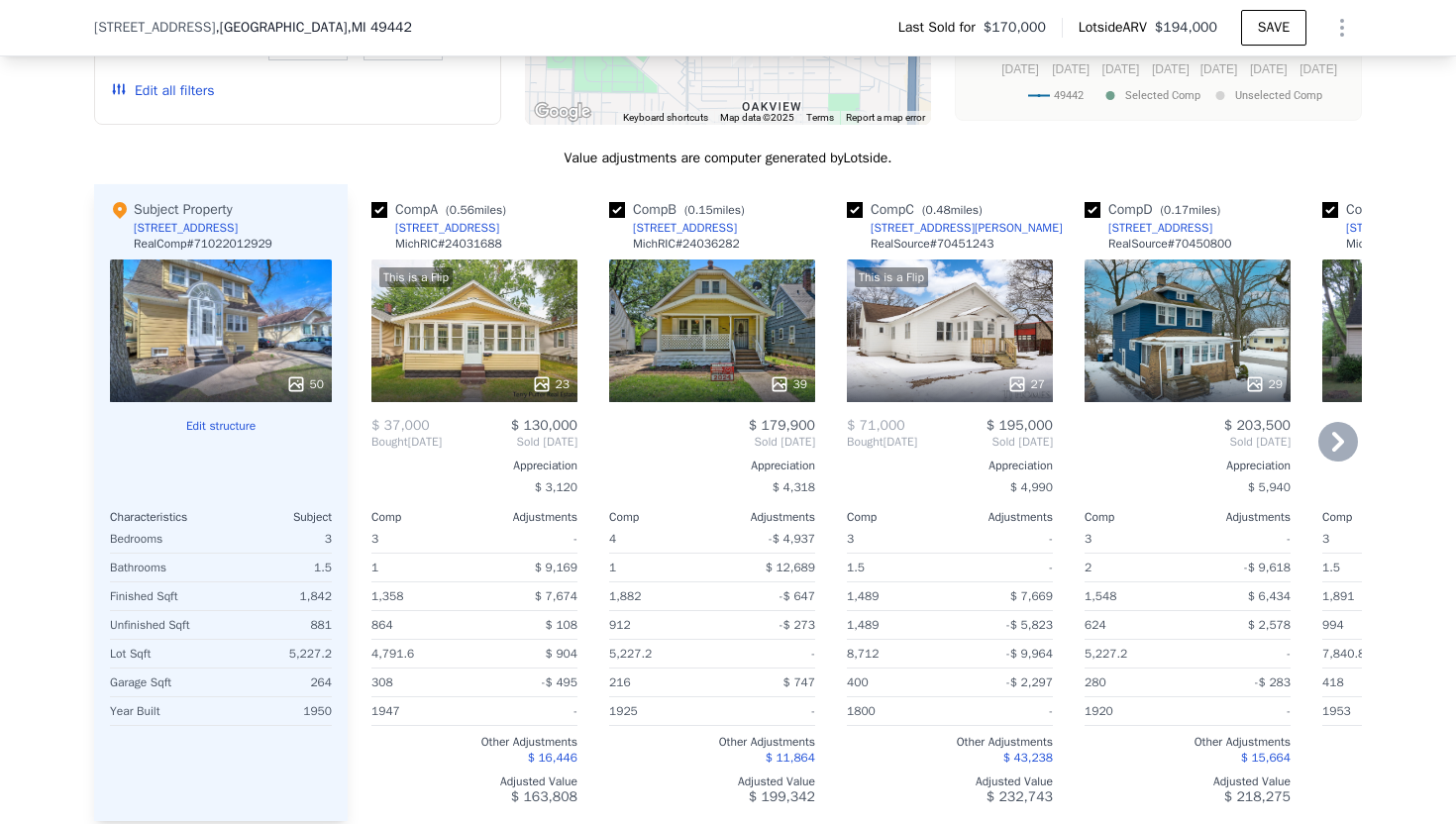 scroll, scrollTop: 2100, scrollLeft: 0, axis: vertical 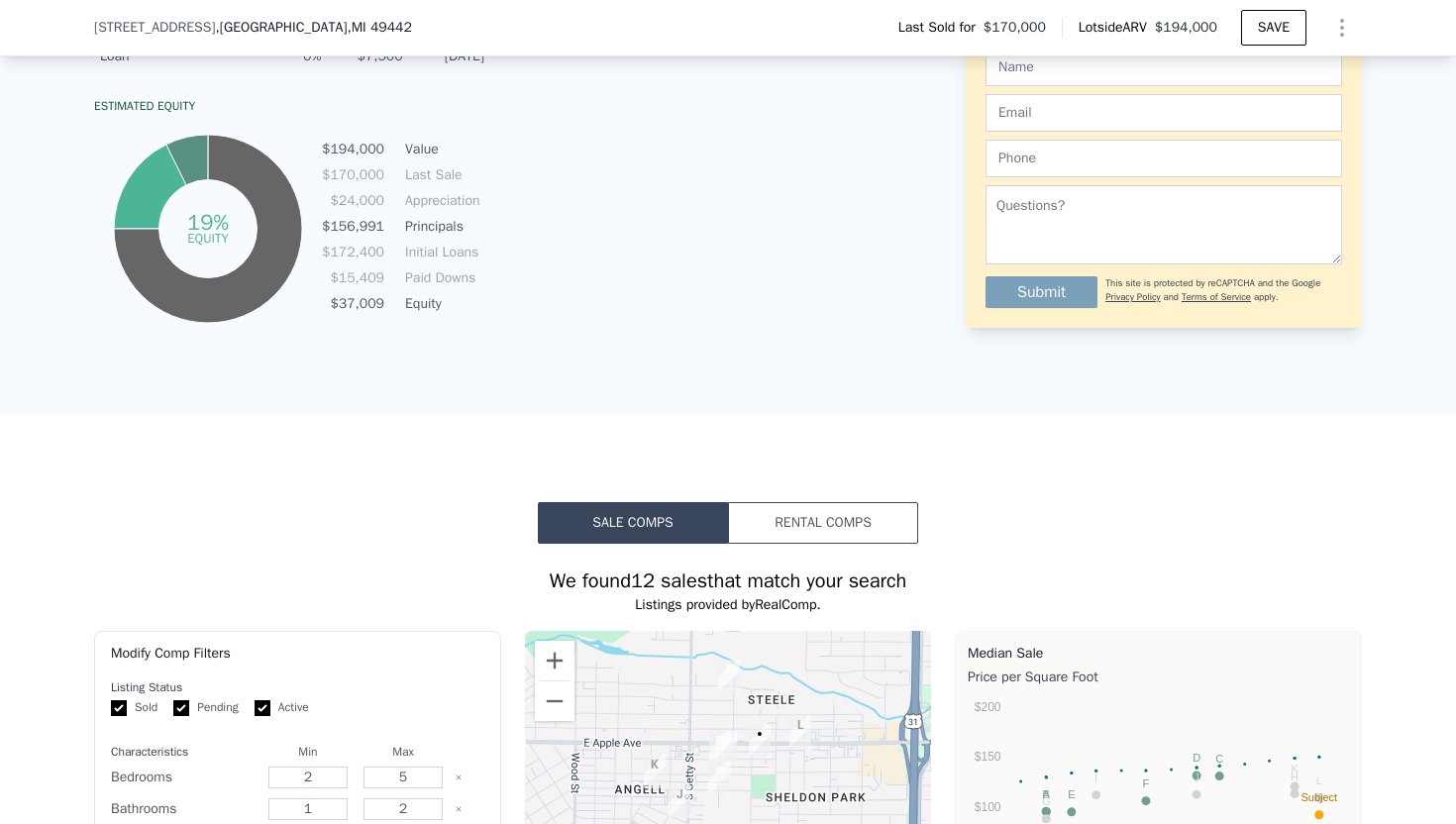 click on "Rental Comps" at bounding box center (823, 523) 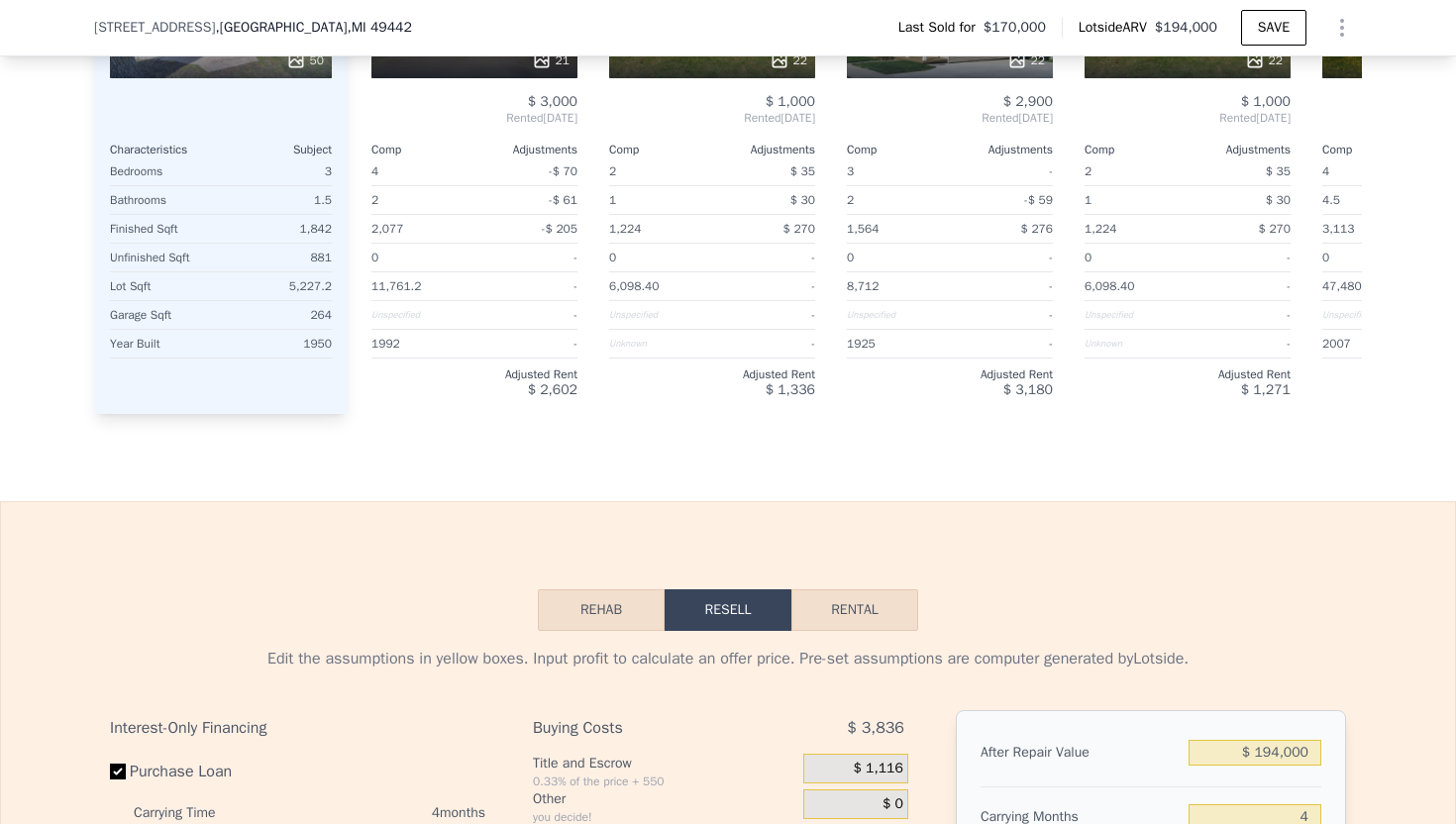 scroll, scrollTop: 2416, scrollLeft: 0, axis: vertical 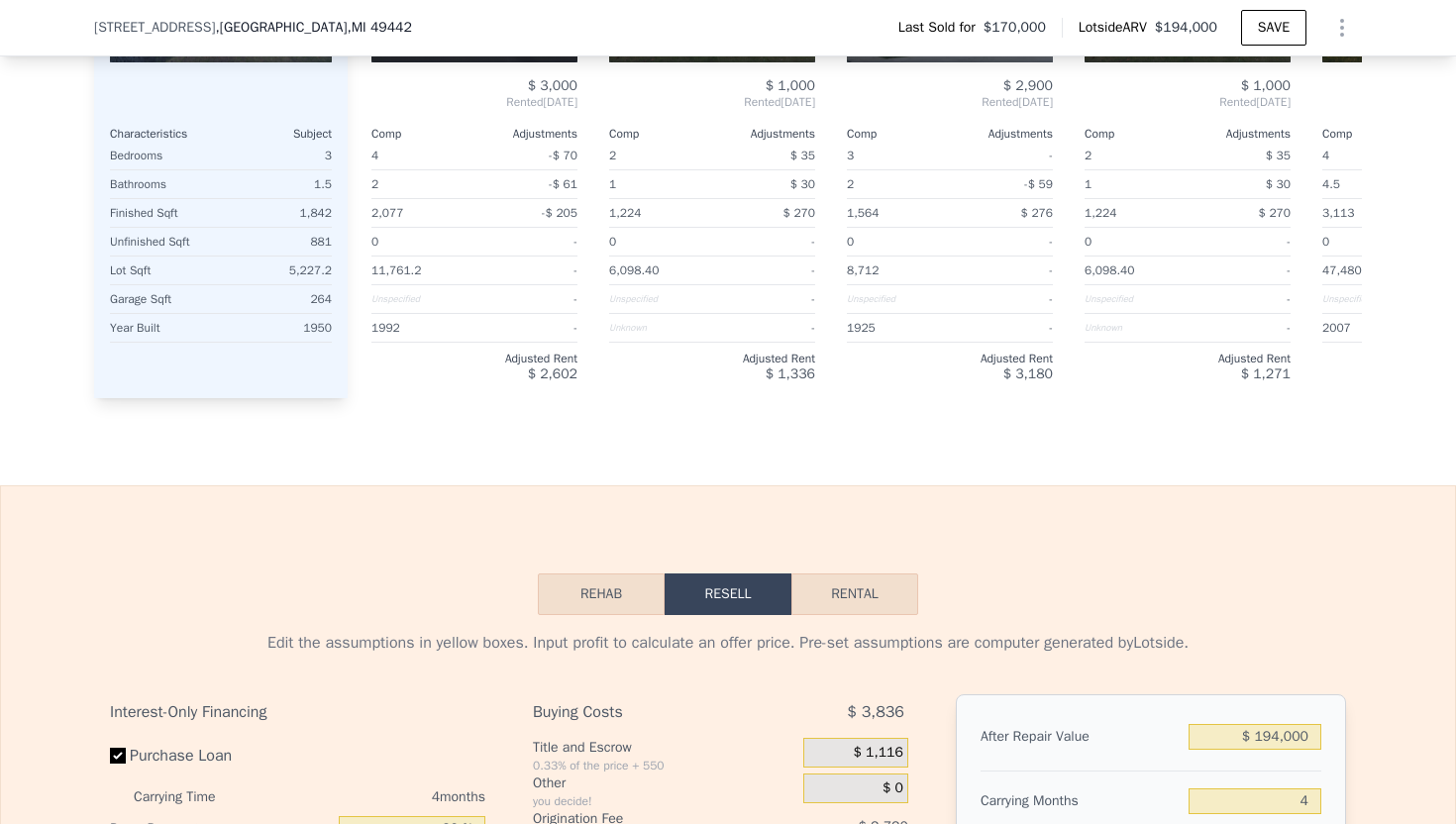 click on "Rehab" at bounding box center [601, 594] 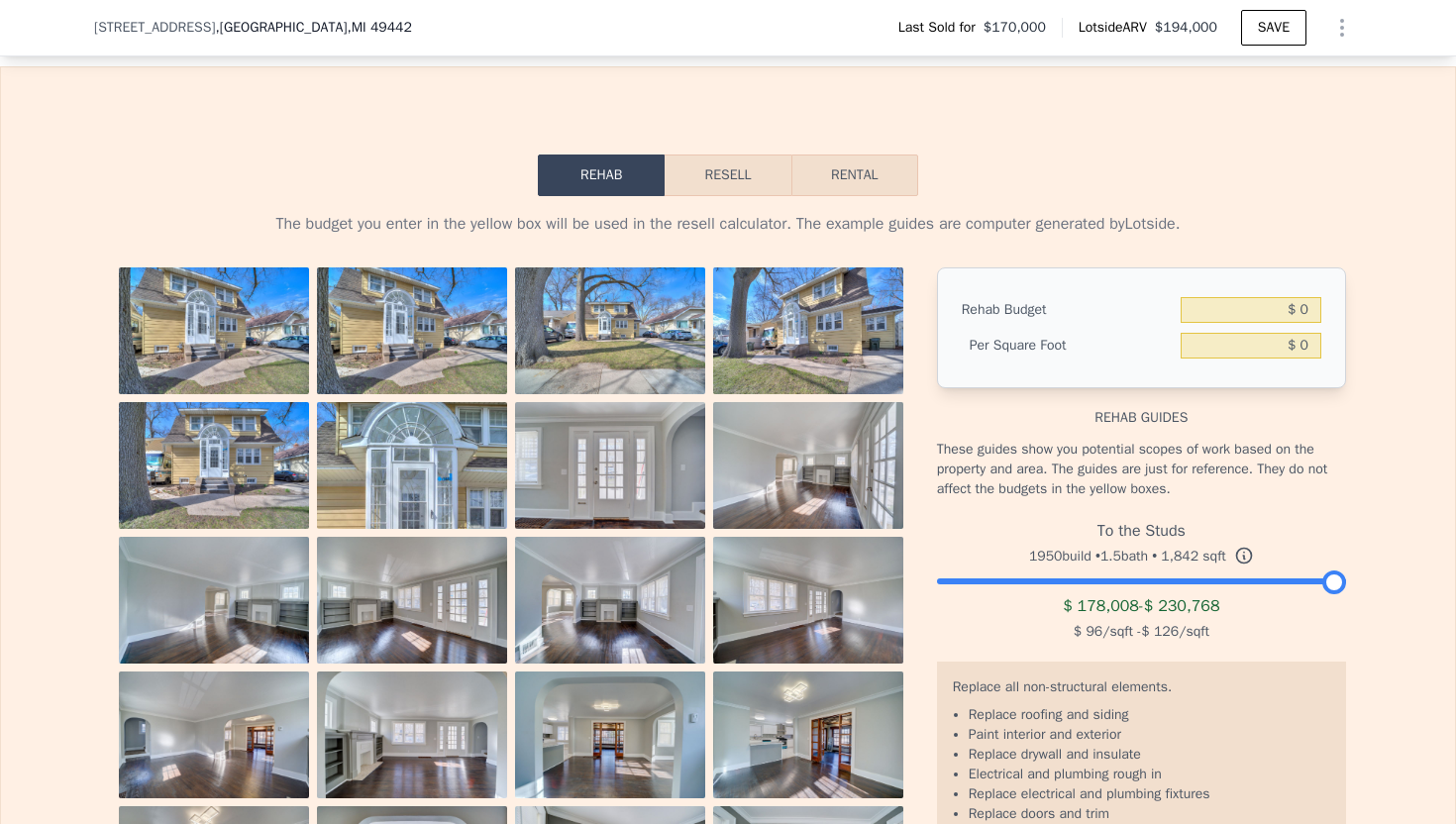 scroll, scrollTop: 2835, scrollLeft: 0, axis: vertical 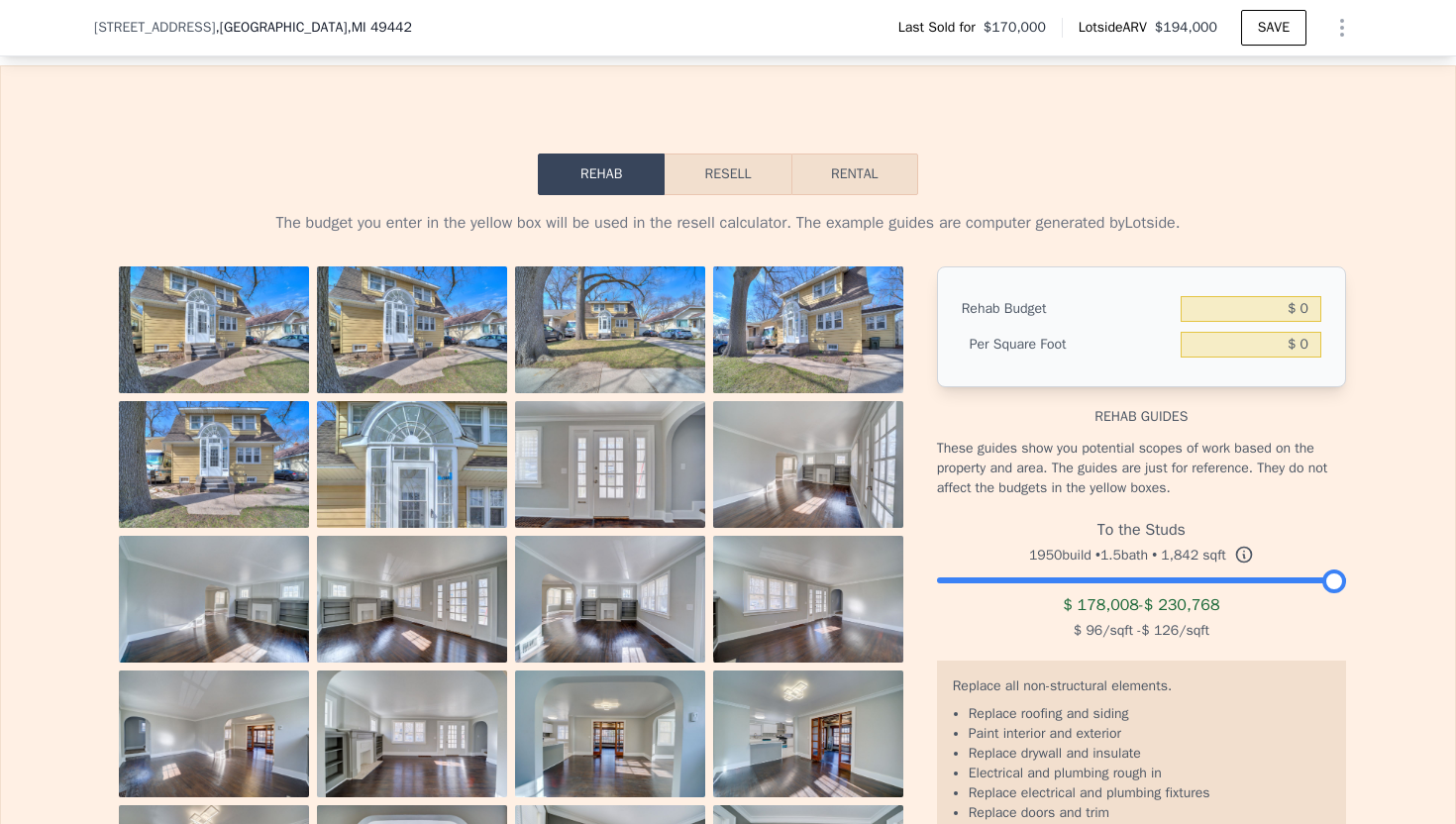 click on "Rental" at bounding box center (855, 174) 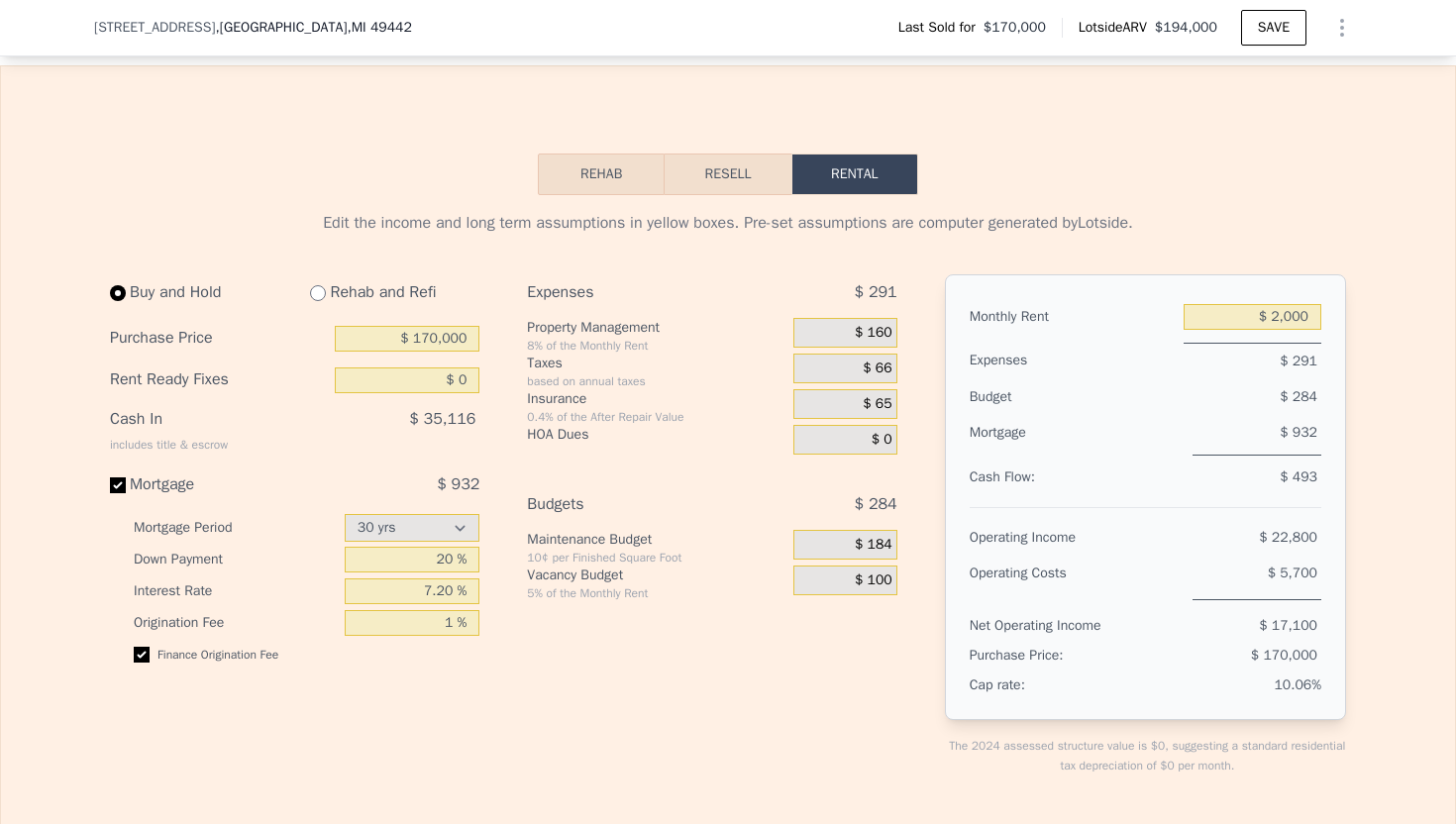 click on "Rehab" at bounding box center (601, 174) 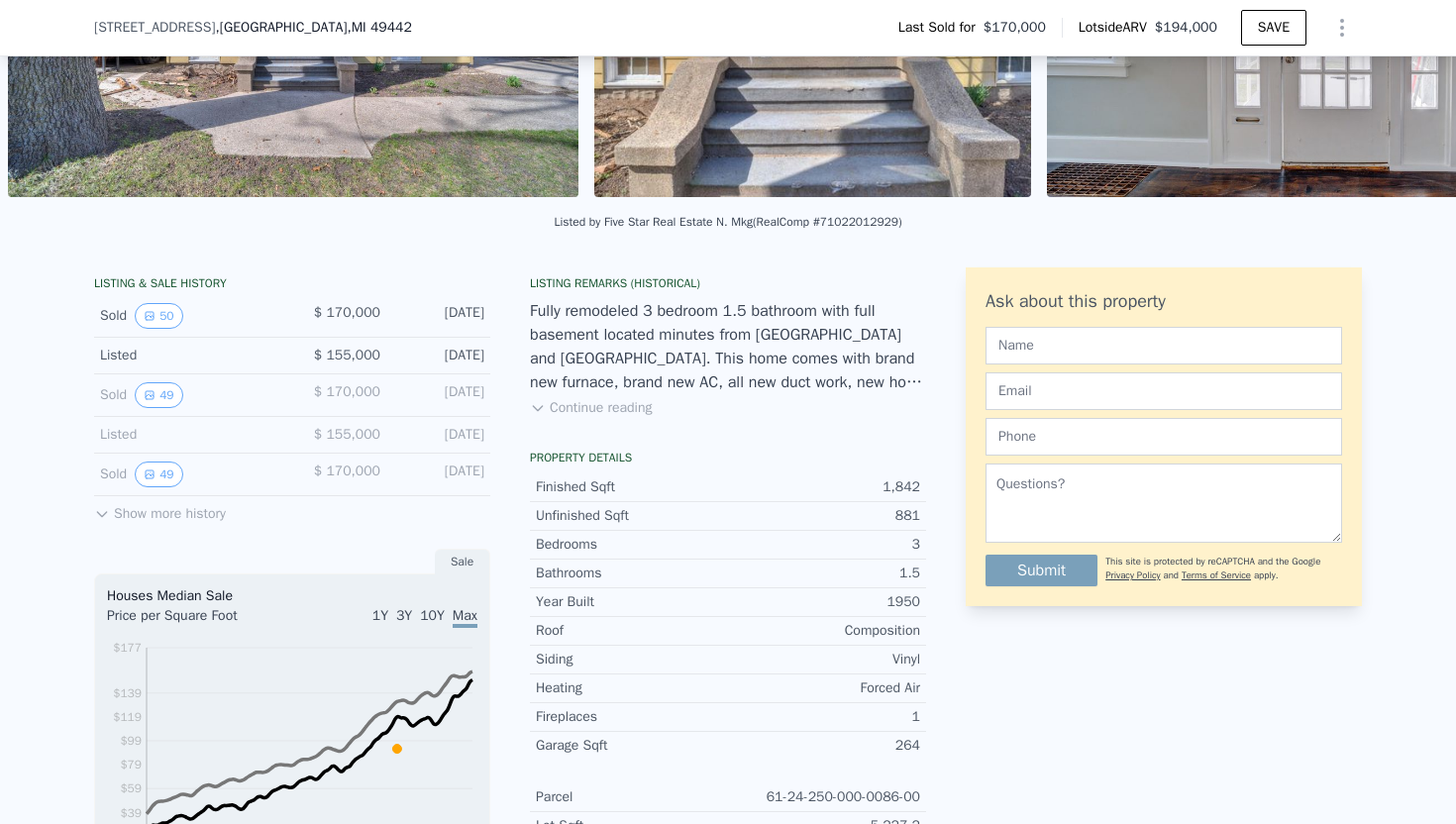 scroll, scrollTop: 293, scrollLeft: 0, axis: vertical 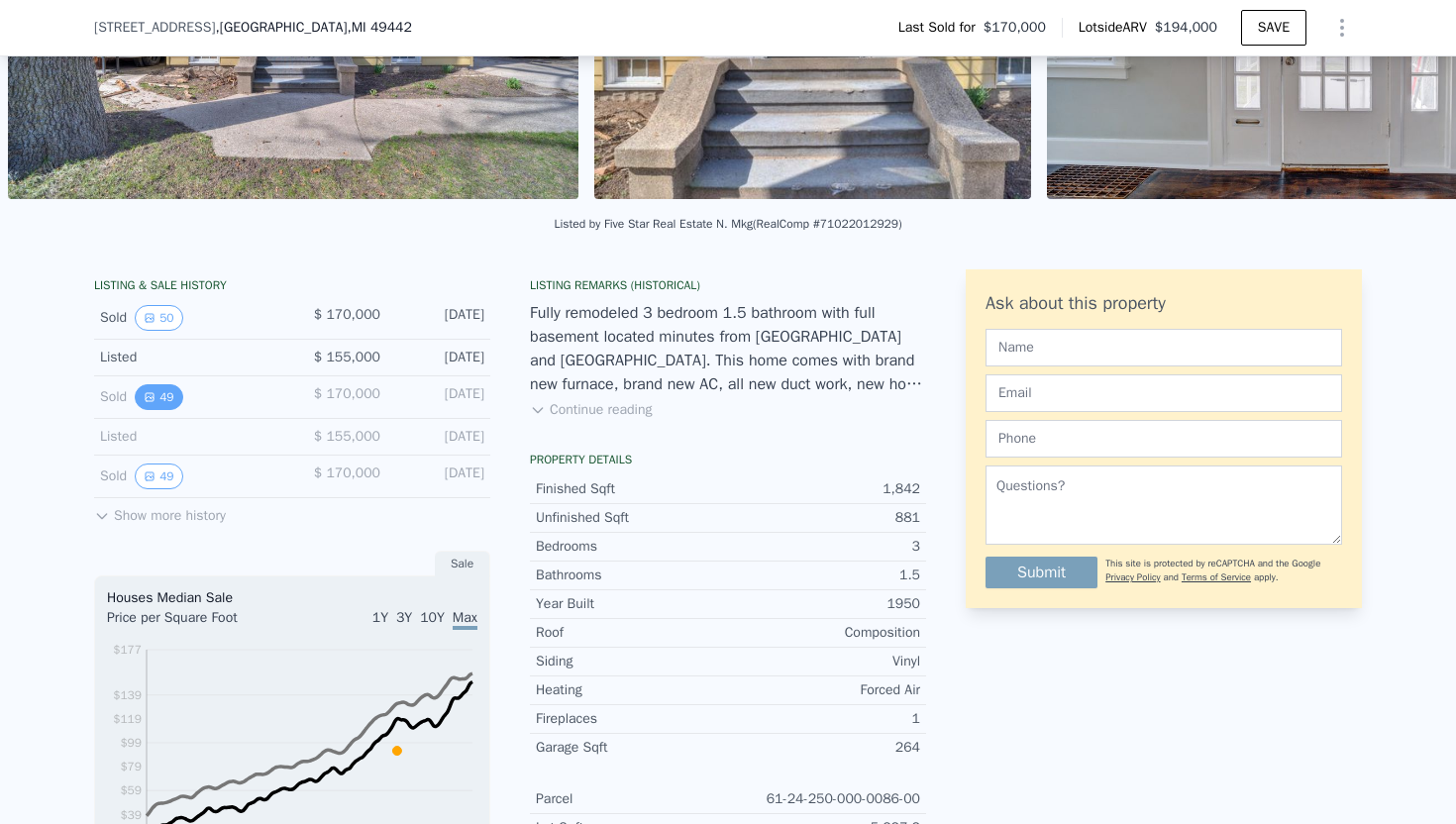 click on "49" at bounding box center (158, 397) 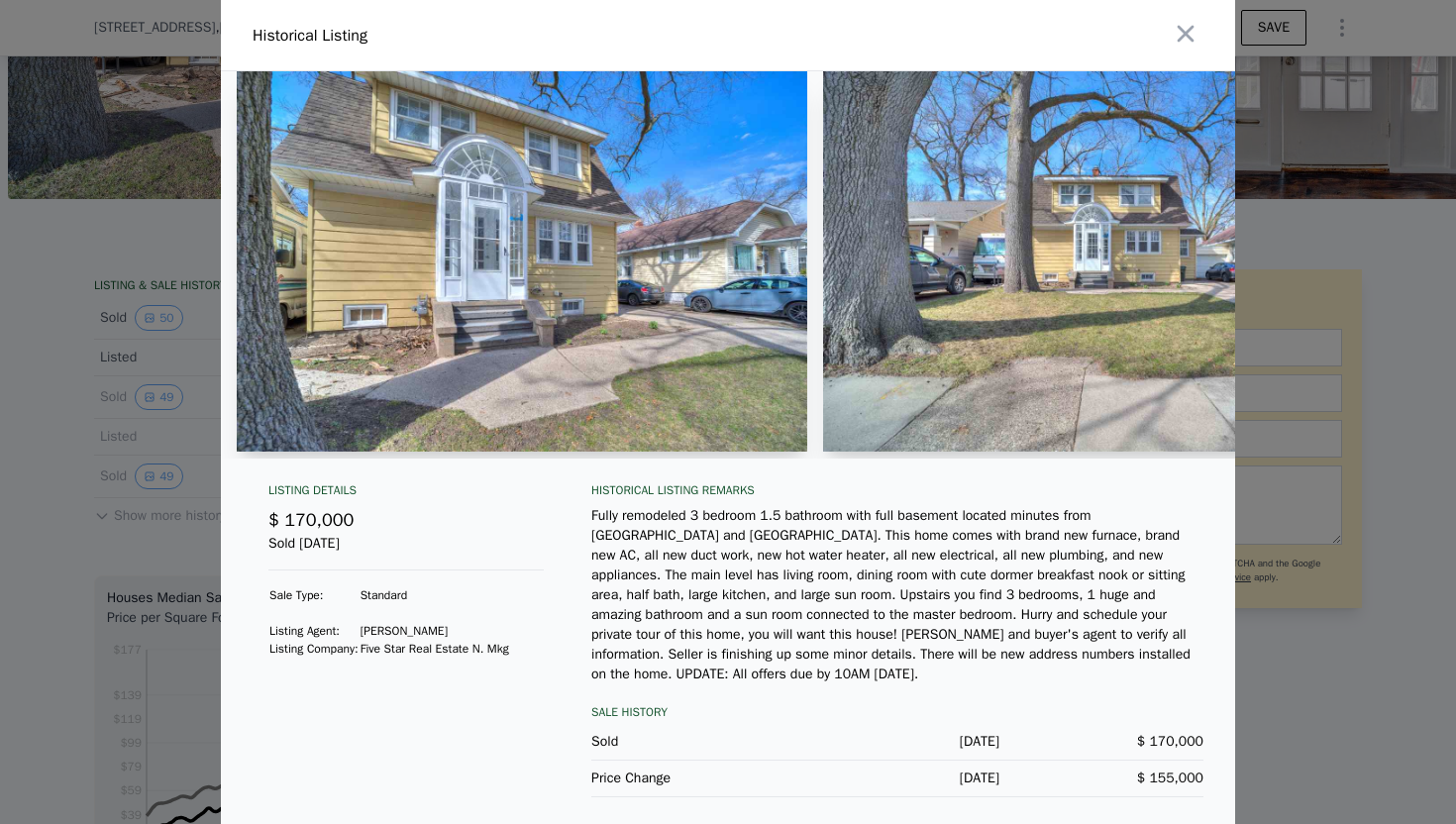 scroll, scrollTop: 3, scrollLeft: 0, axis: vertical 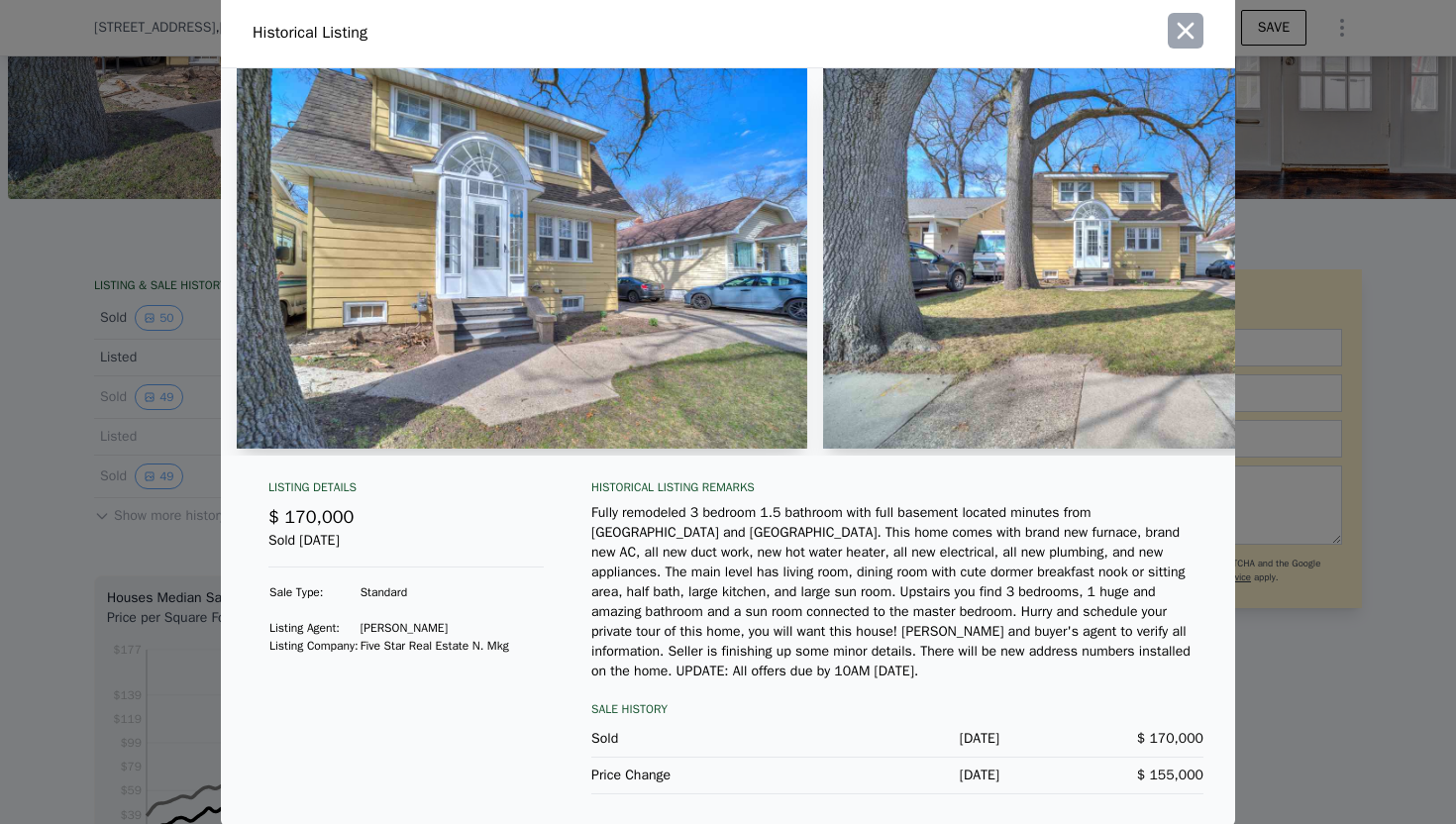 click 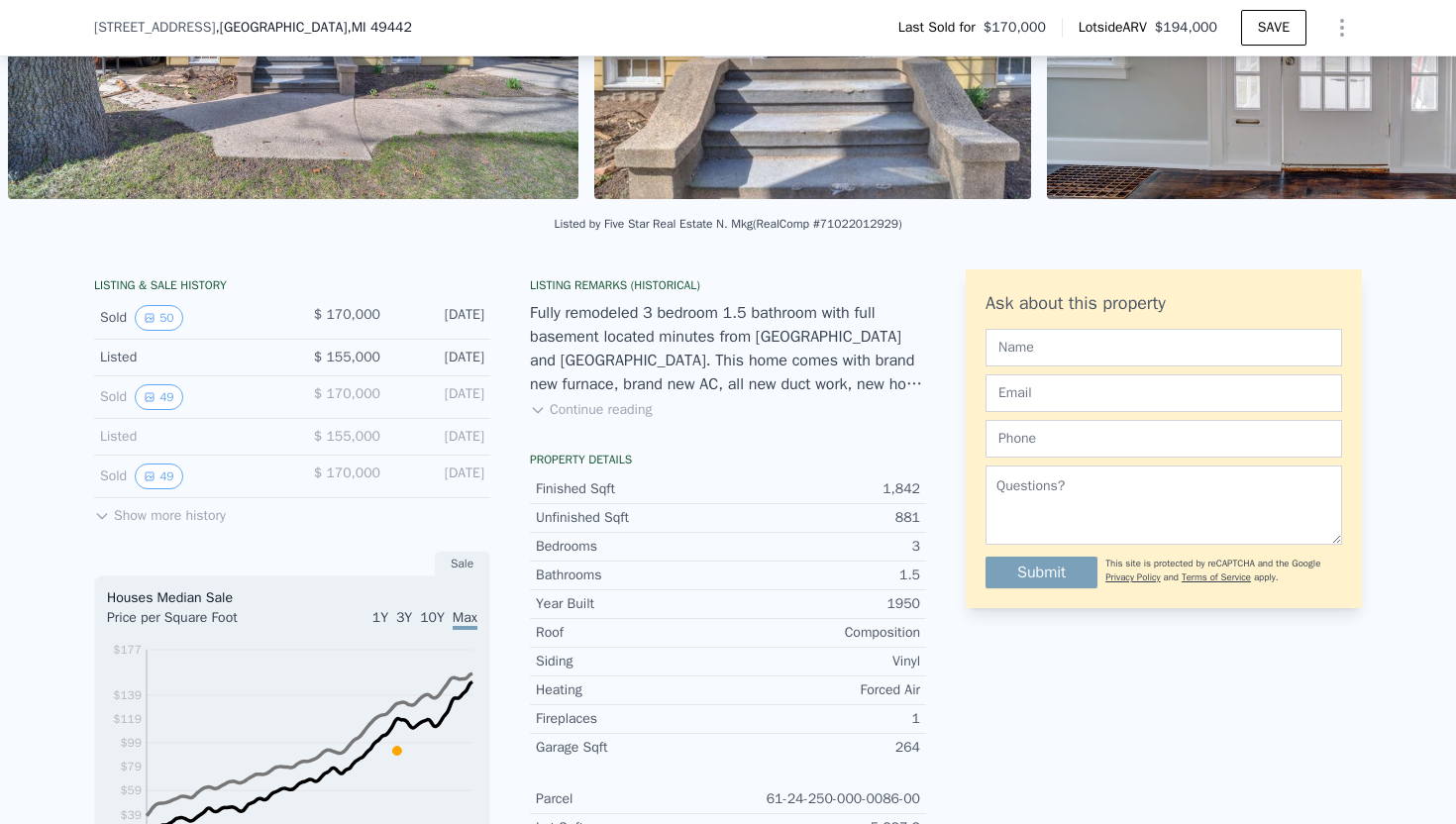 click on "Show more history" at bounding box center (159, 512) 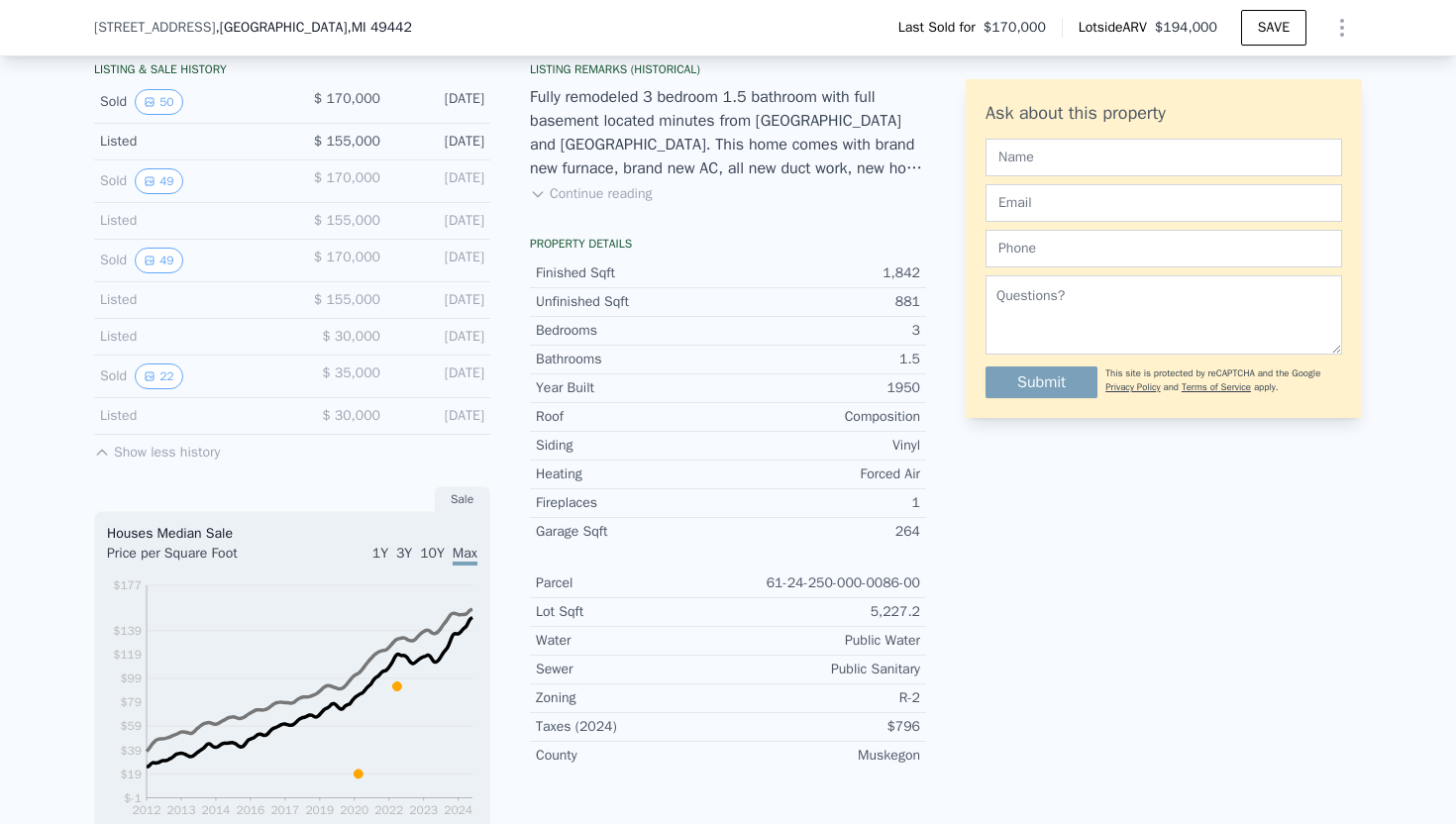 scroll, scrollTop: 511, scrollLeft: 0, axis: vertical 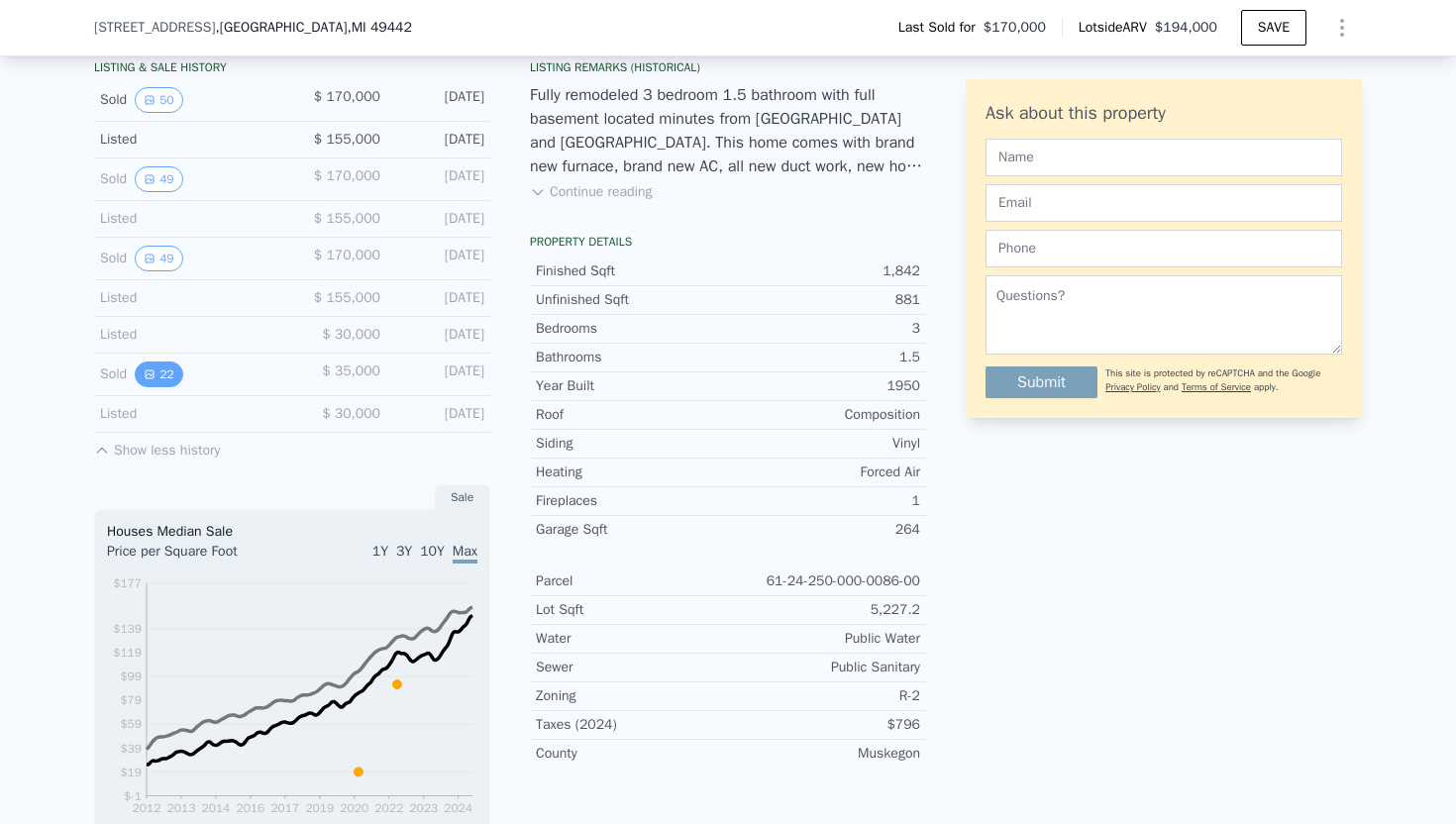 click on "22" at bounding box center (158, 374) 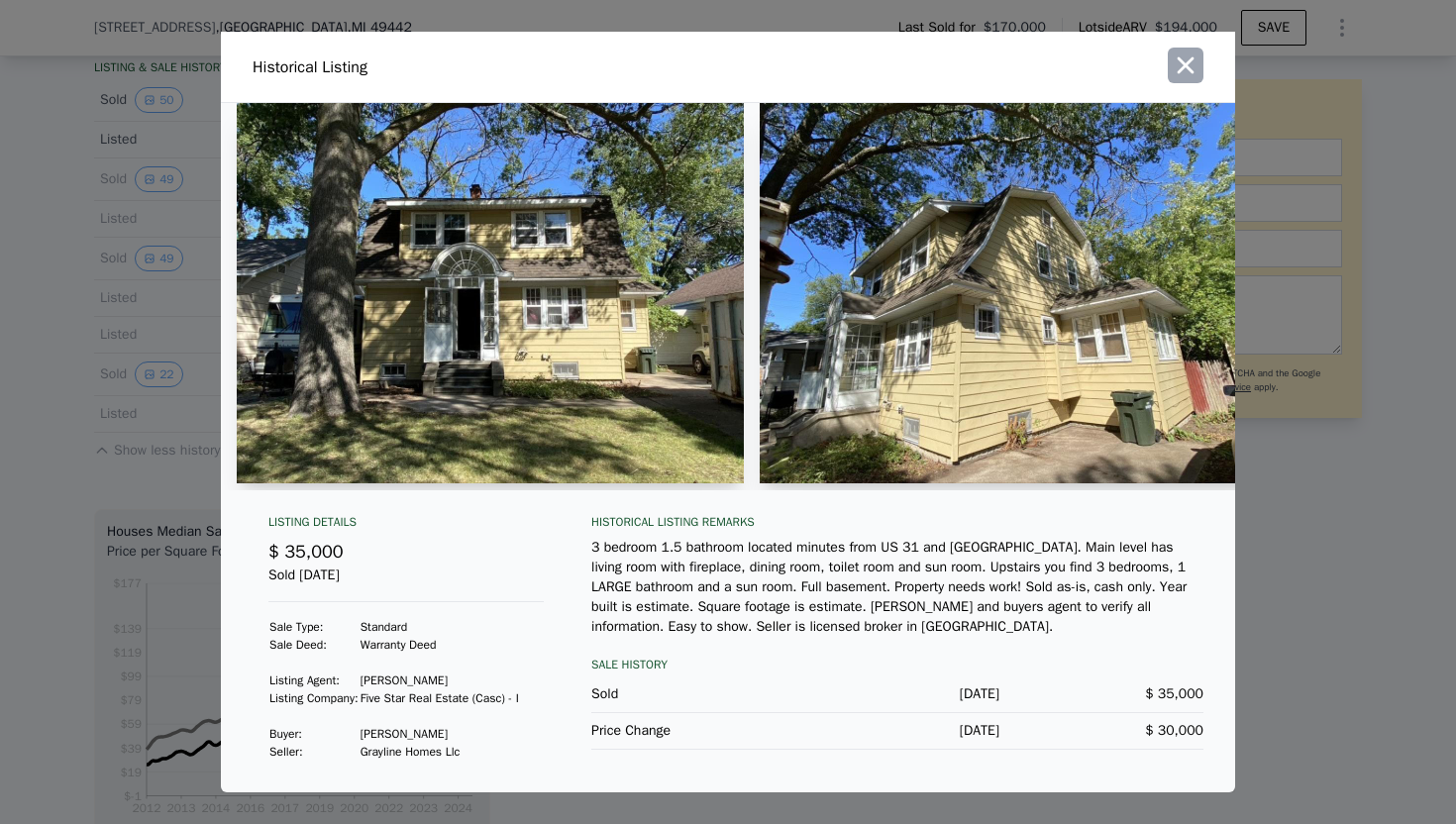 click at bounding box center (1186, 65) 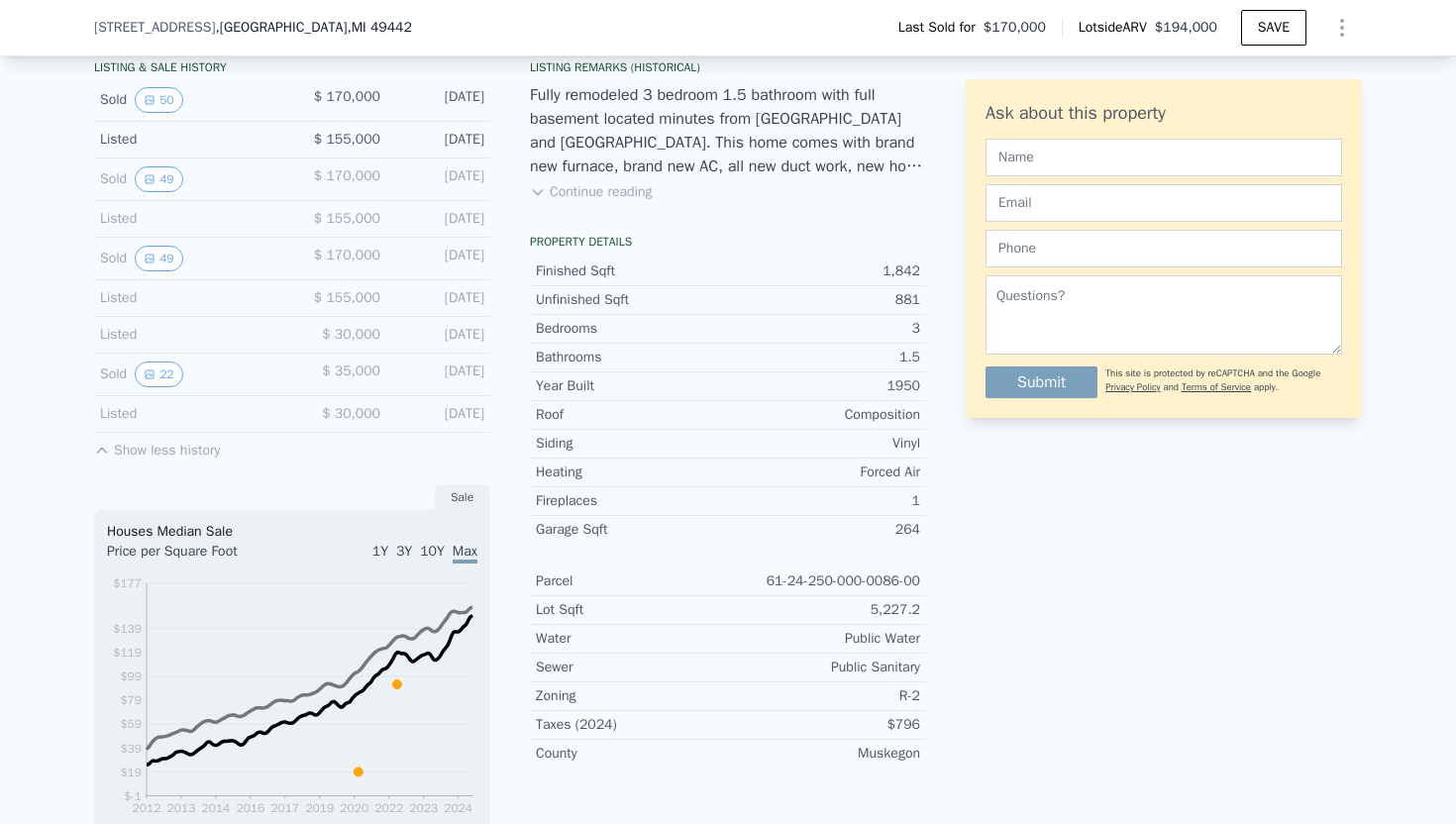 click on "Listed $ 30,000 [DATE]" at bounding box center [292, 414] 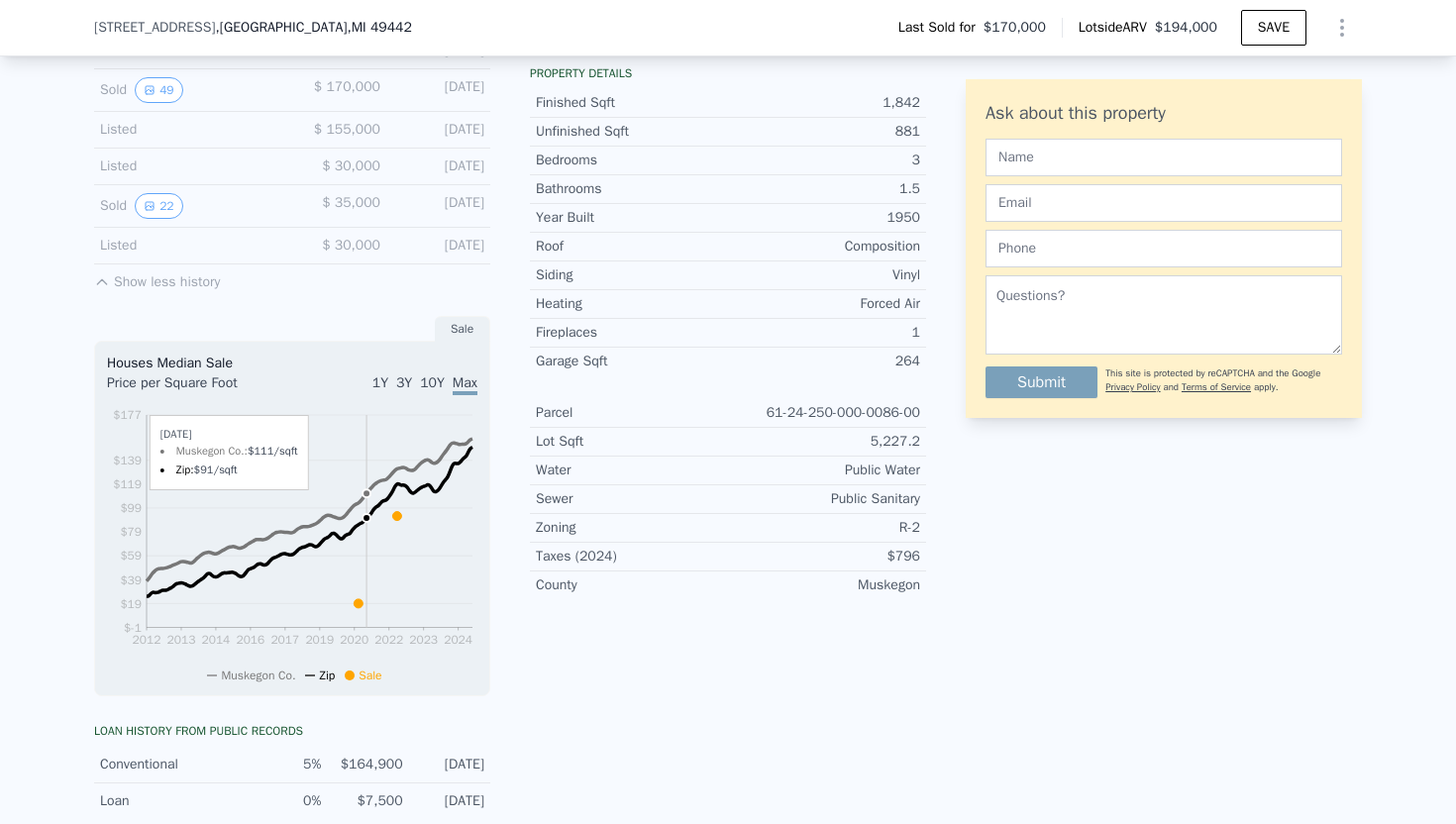 scroll, scrollTop: 687, scrollLeft: 0, axis: vertical 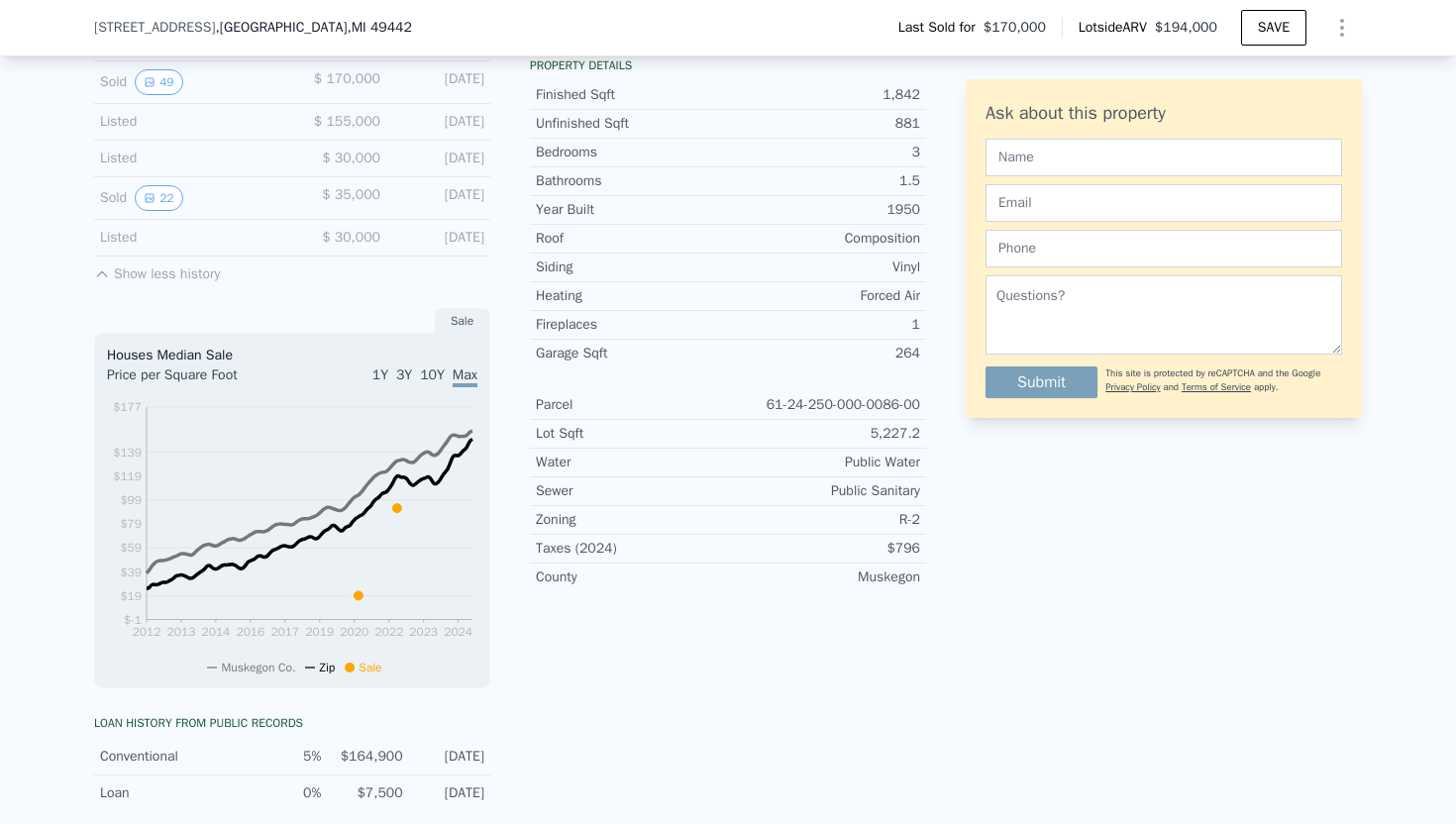 click on "Max" at bounding box center (465, 376) 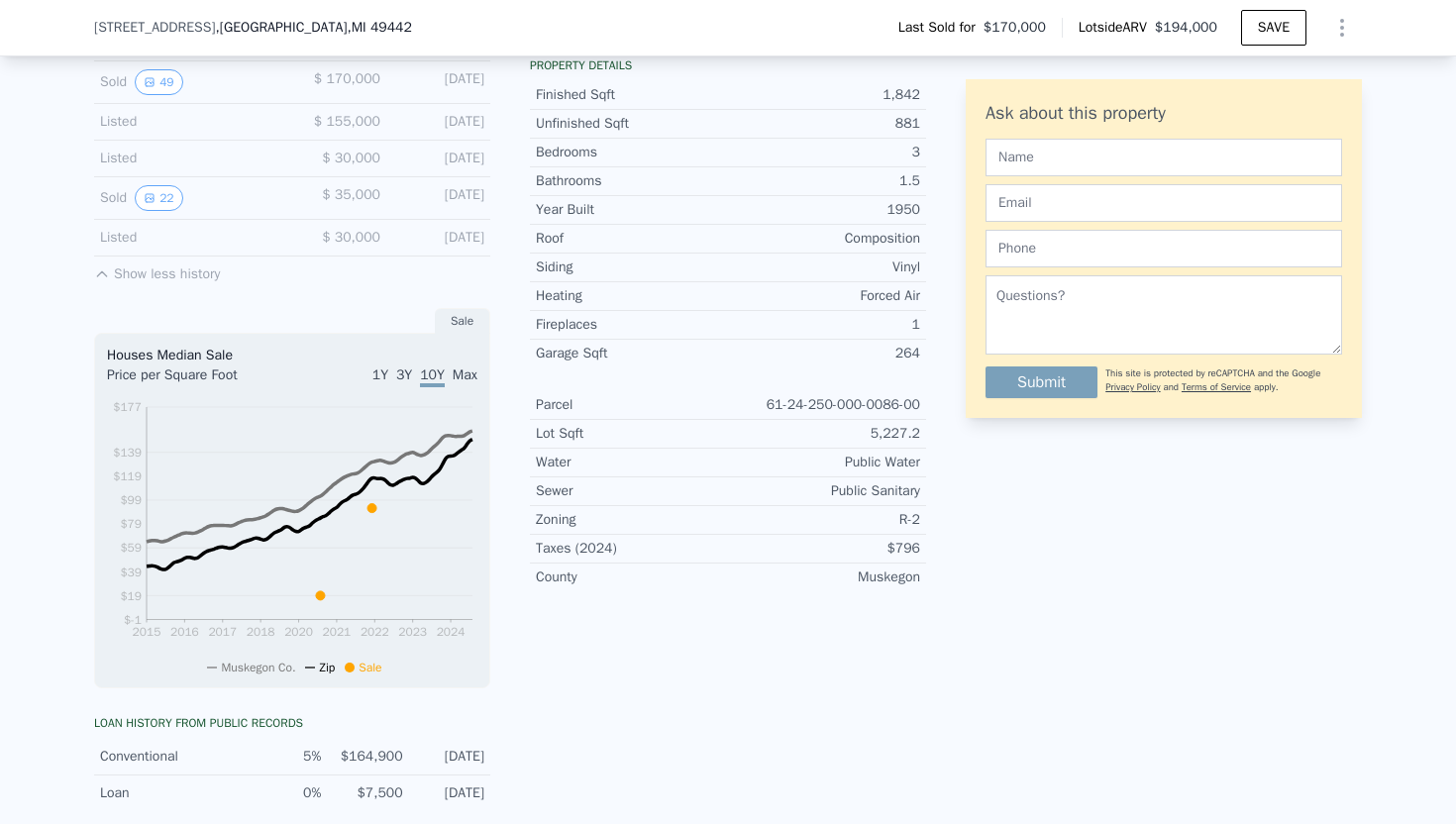 click on "1Y" at bounding box center (380, 374) 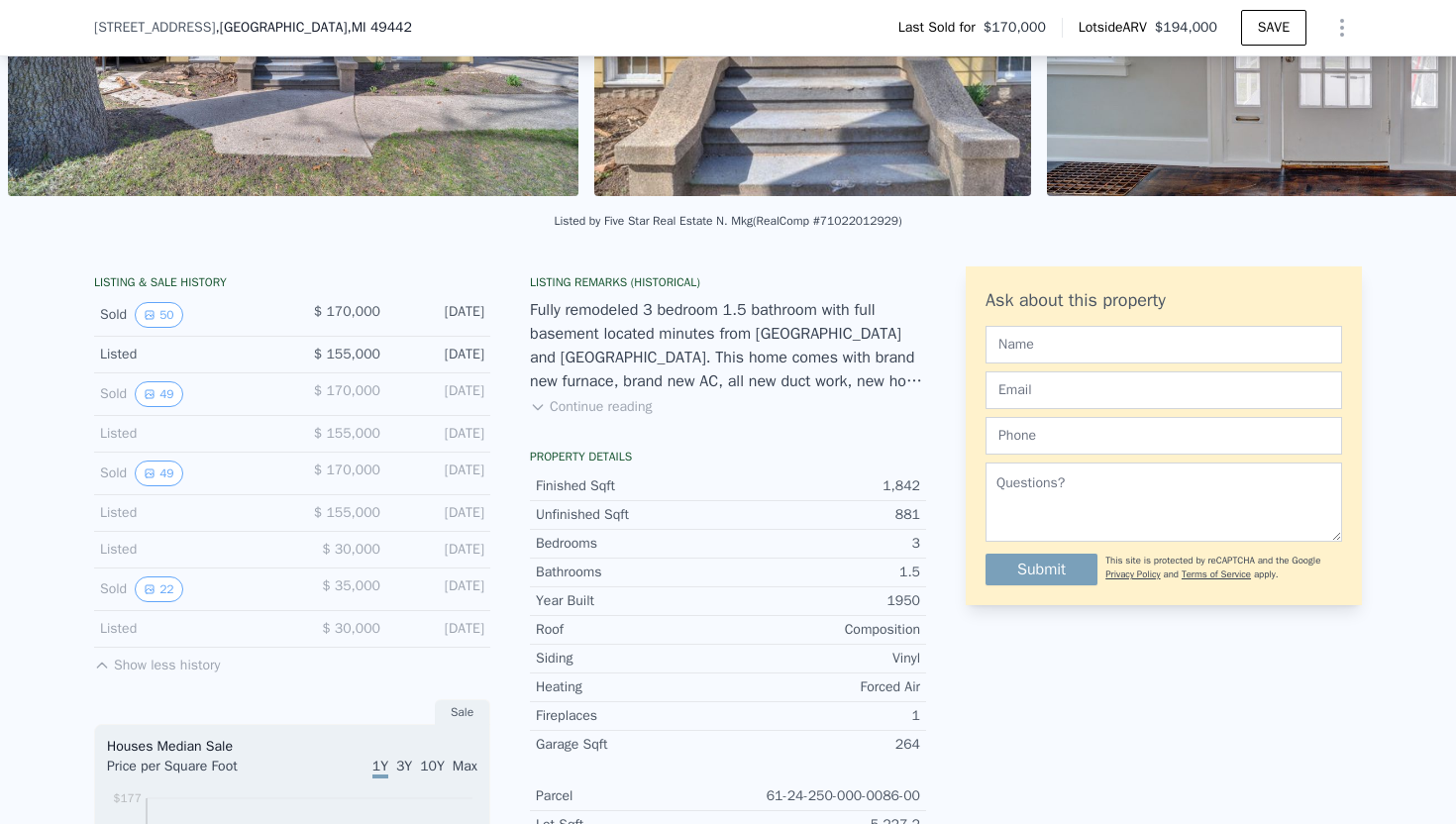 scroll, scrollTop: 310, scrollLeft: 0, axis: vertical 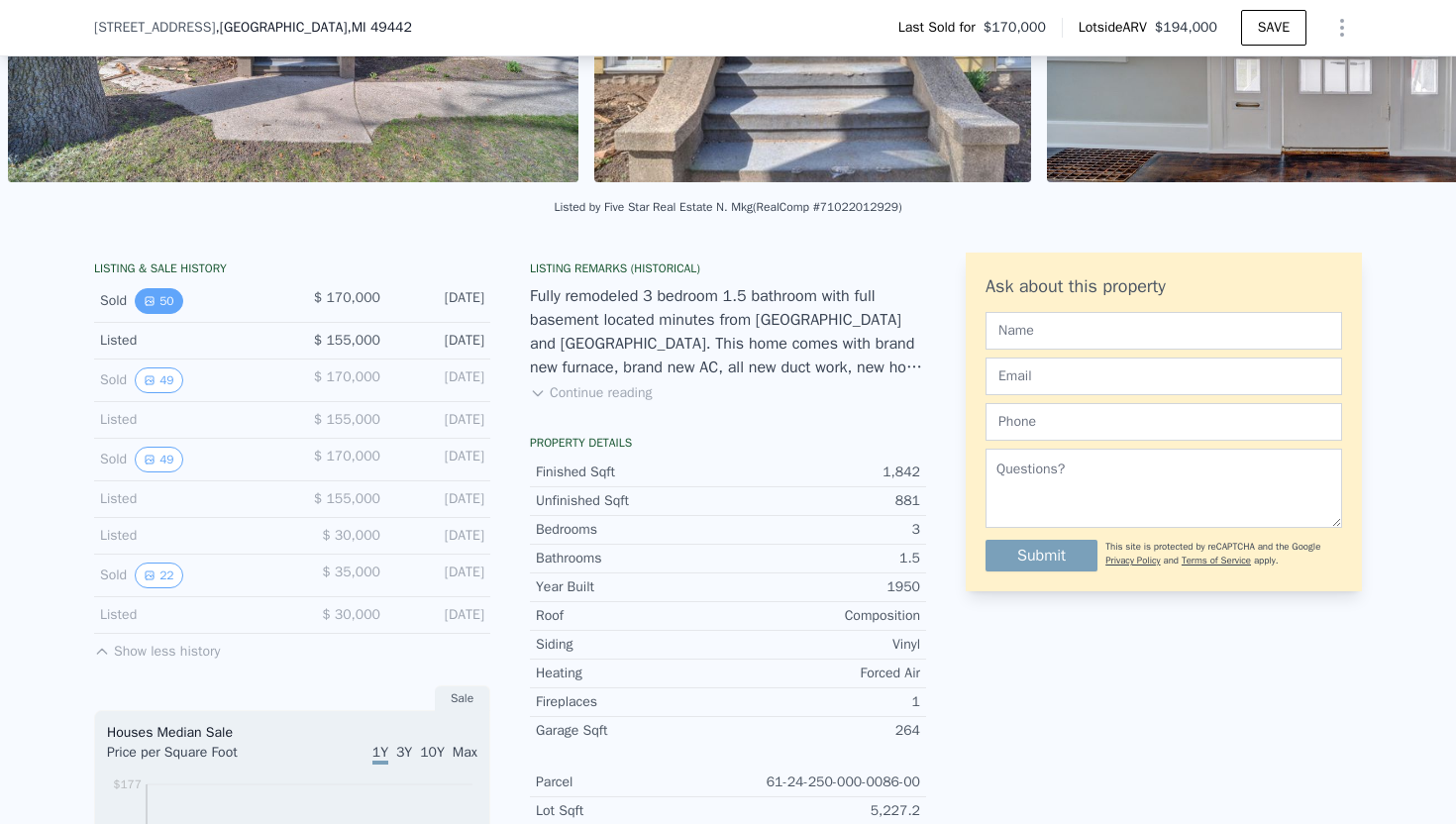 click on "50" at bounding box center [158, 301] 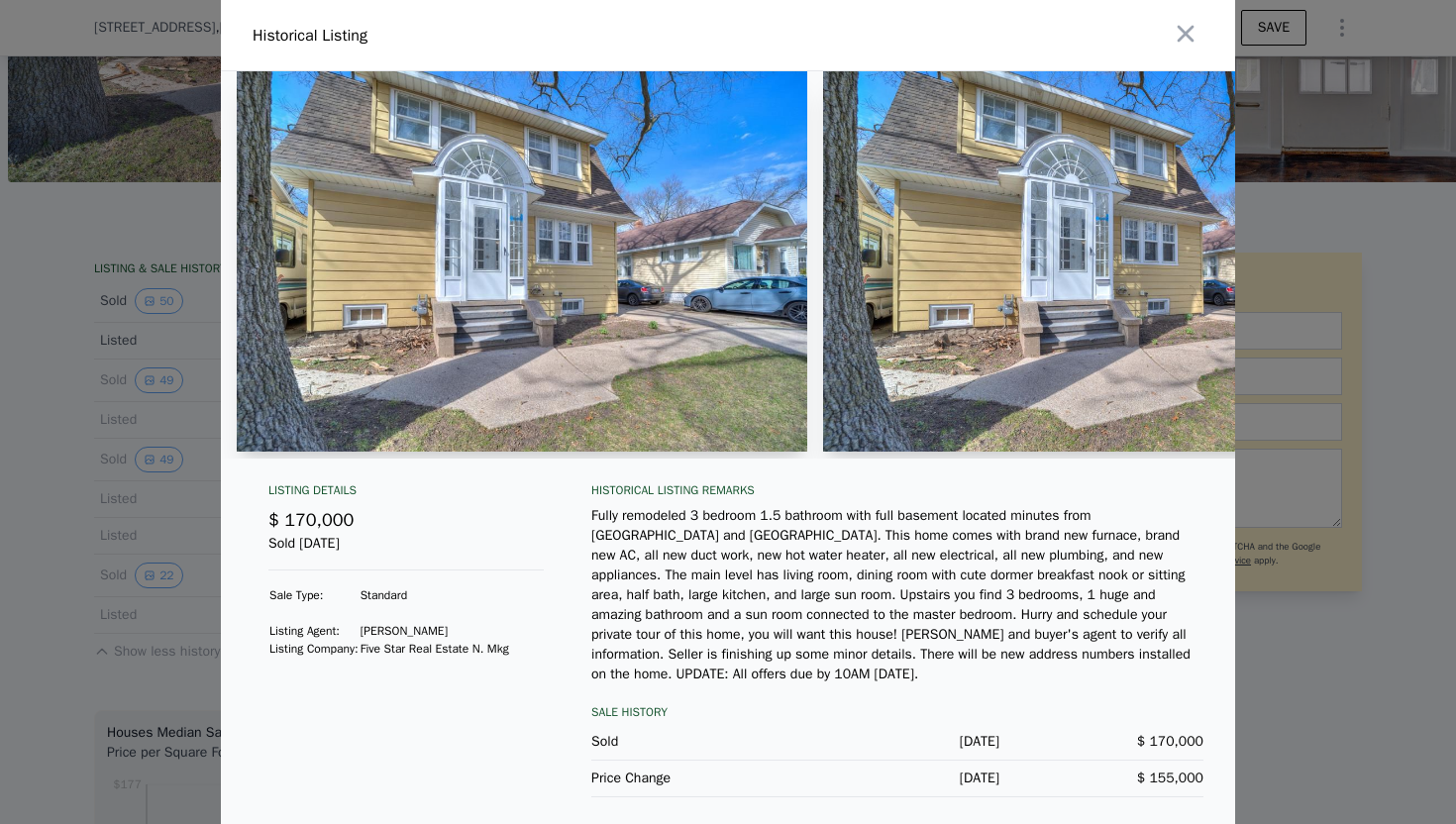 scroll, scrollTop: 3, scrollLeft: 0, axis: vertical 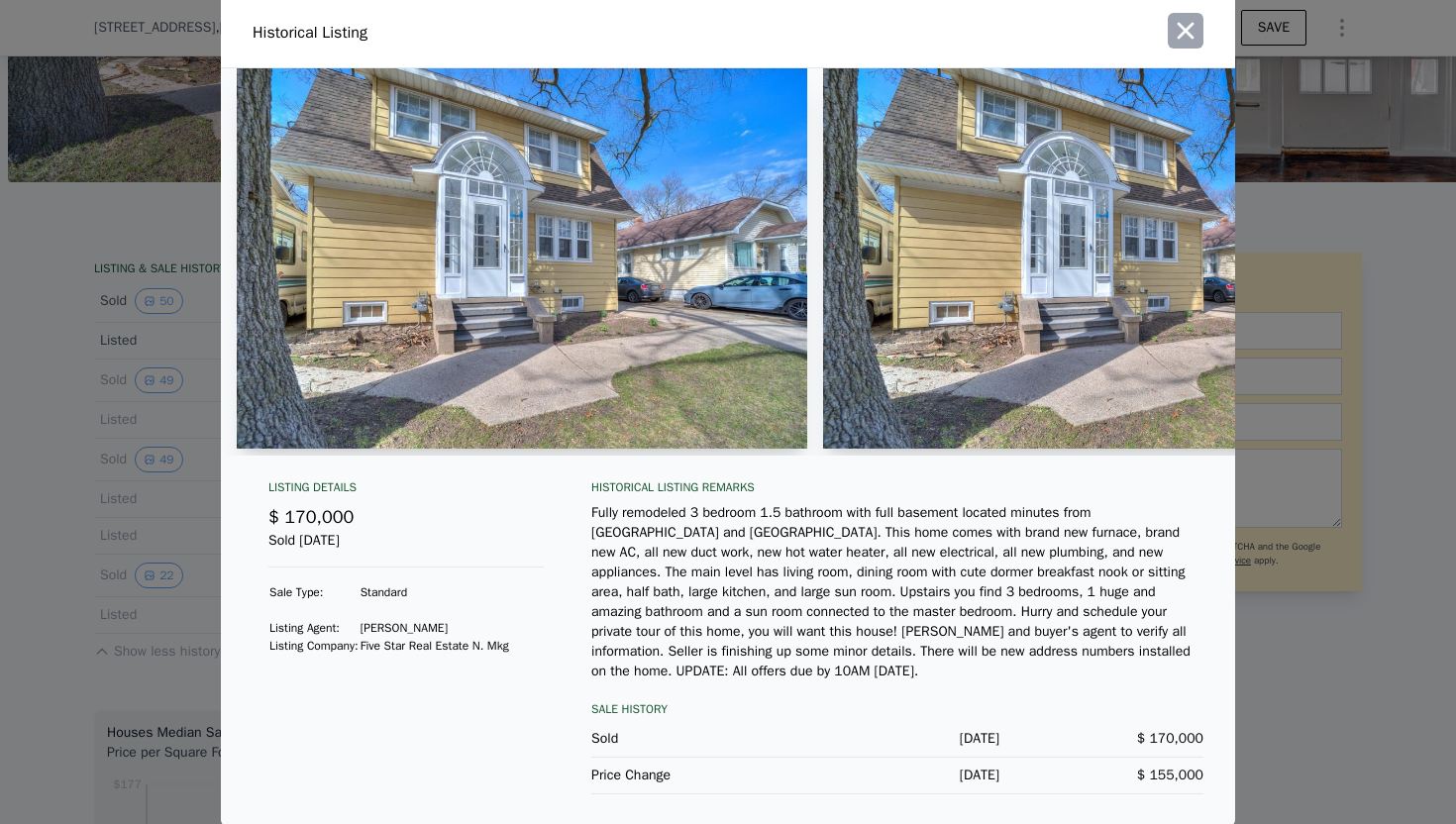 click 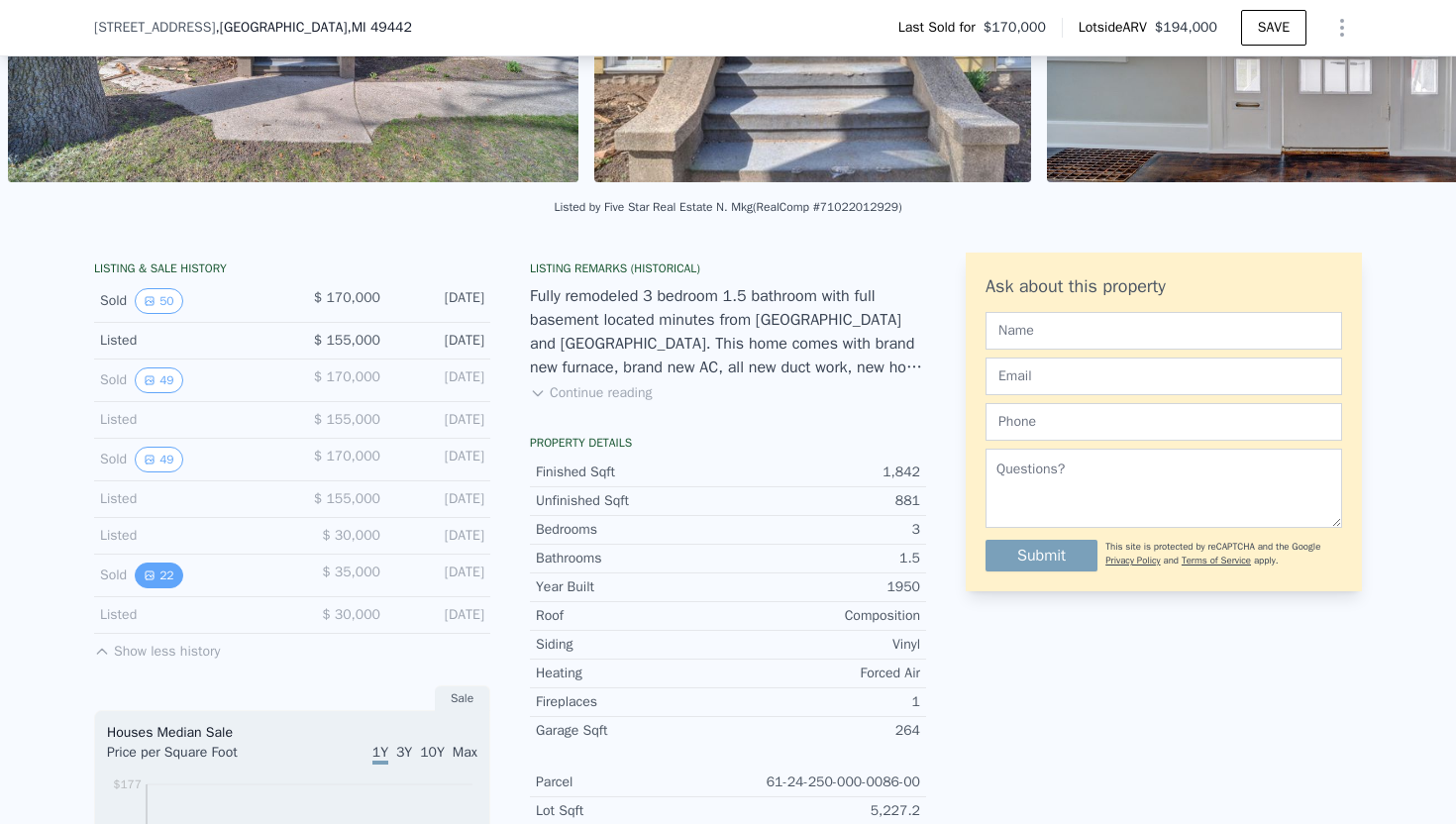 click on "22" at bounding box center [158, 575] 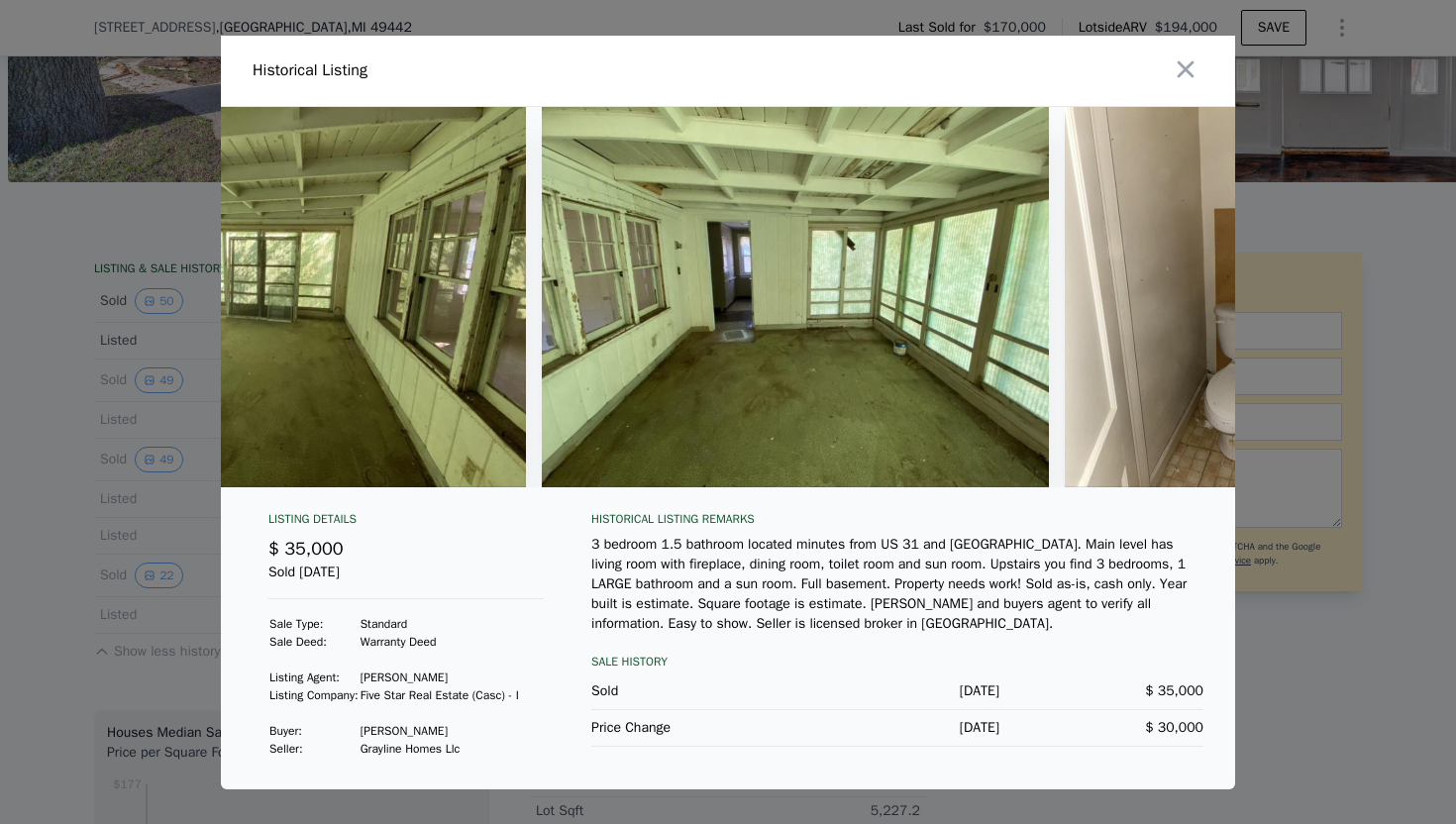 scroll, scrollTop: 0, scrollLeft: 10301, axis: horizontal 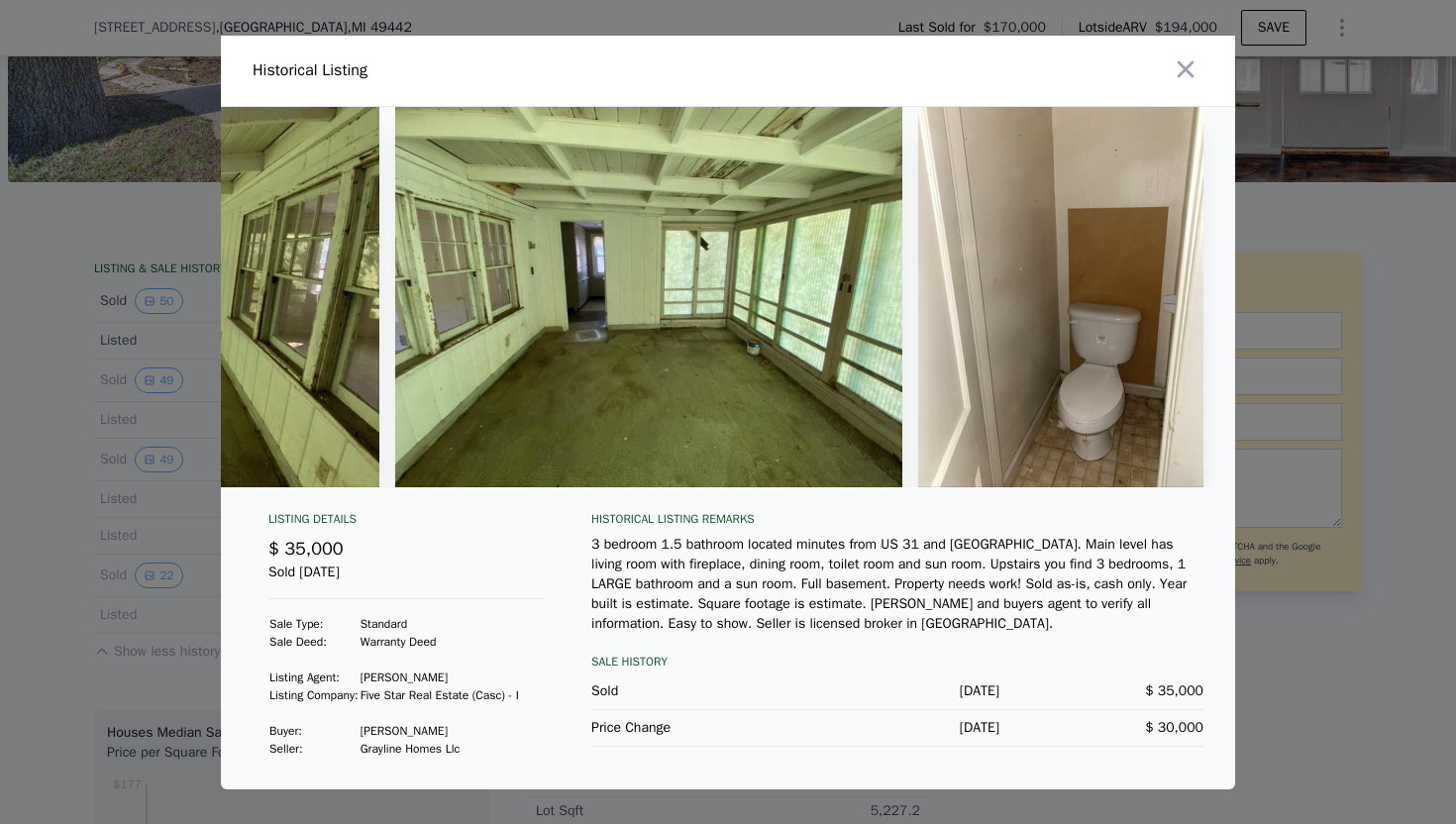 click on "[PERSON_NAME]" at bounding box center (440, 731) 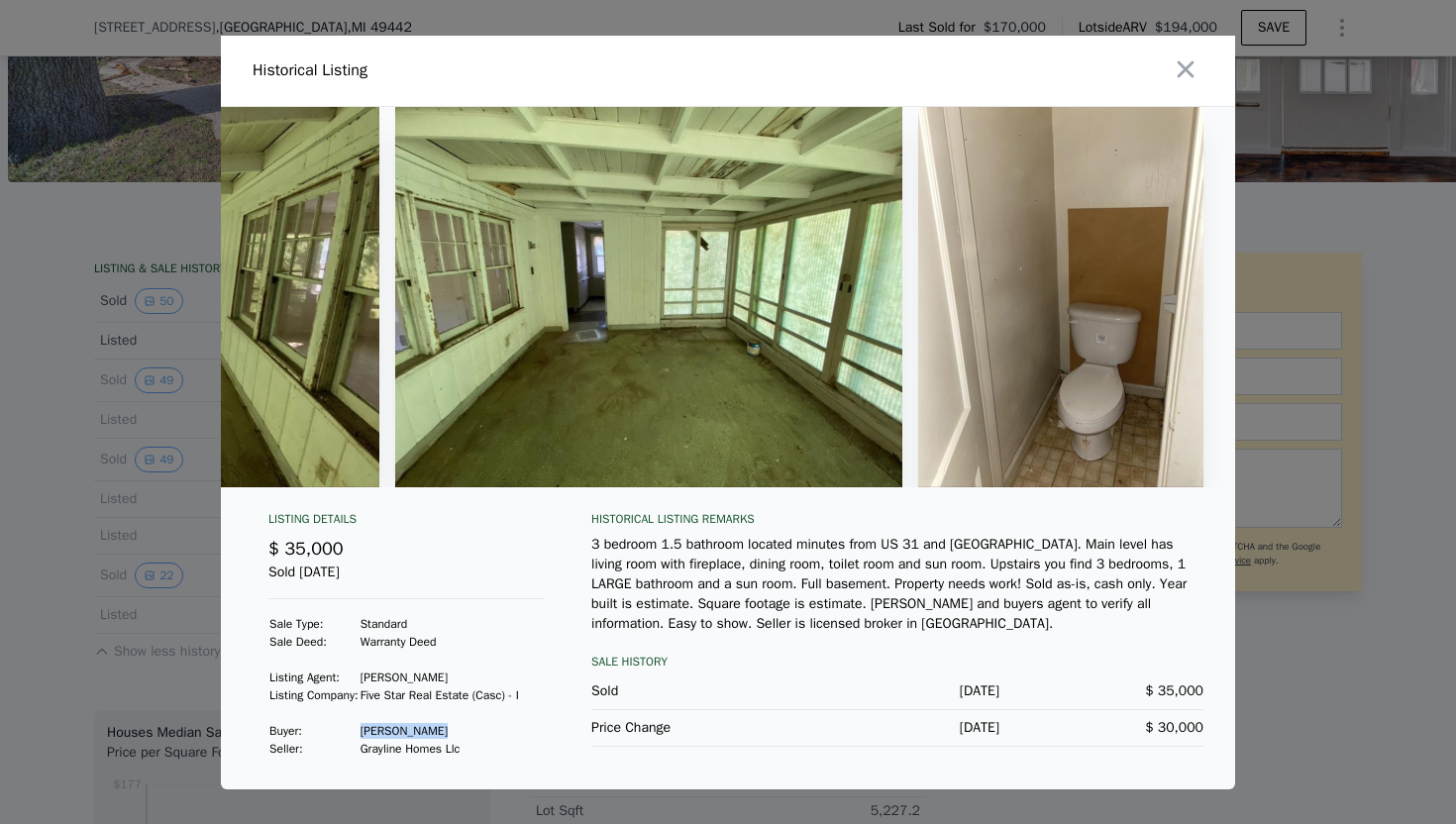 click on "[PERSON_NAME]" at bounding box center [440, 731] 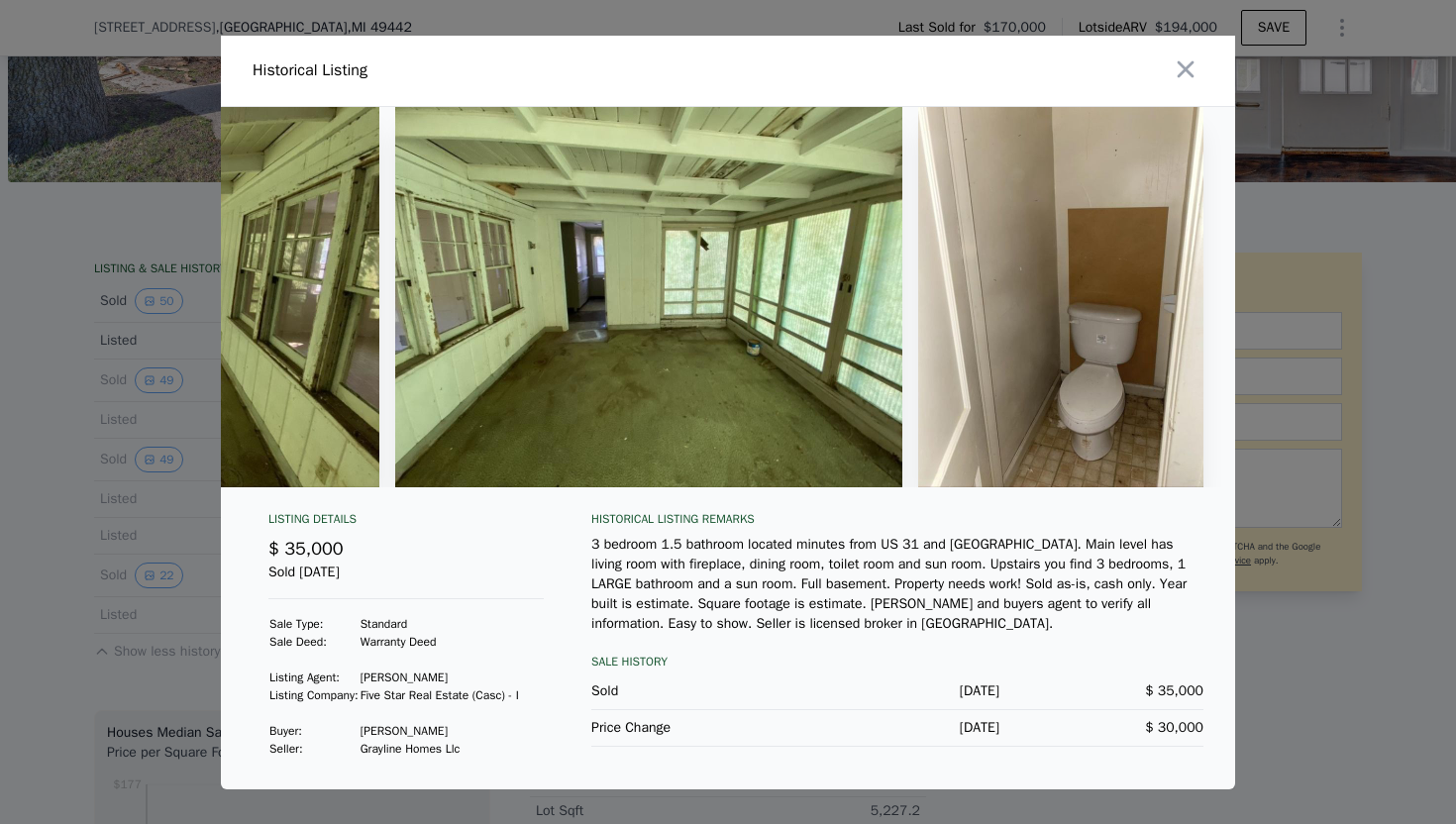 click at bounding box center [986, 70] 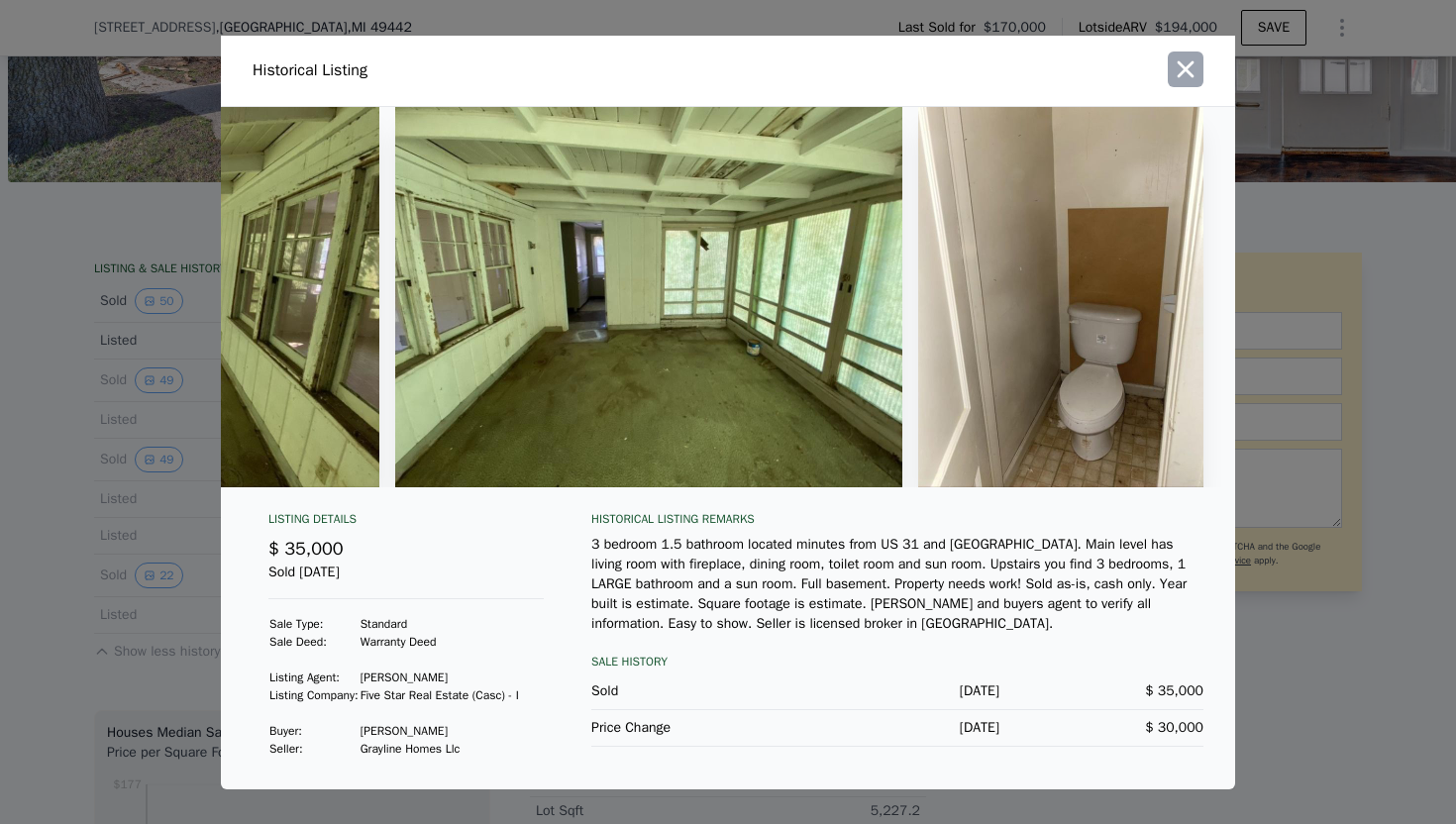 click 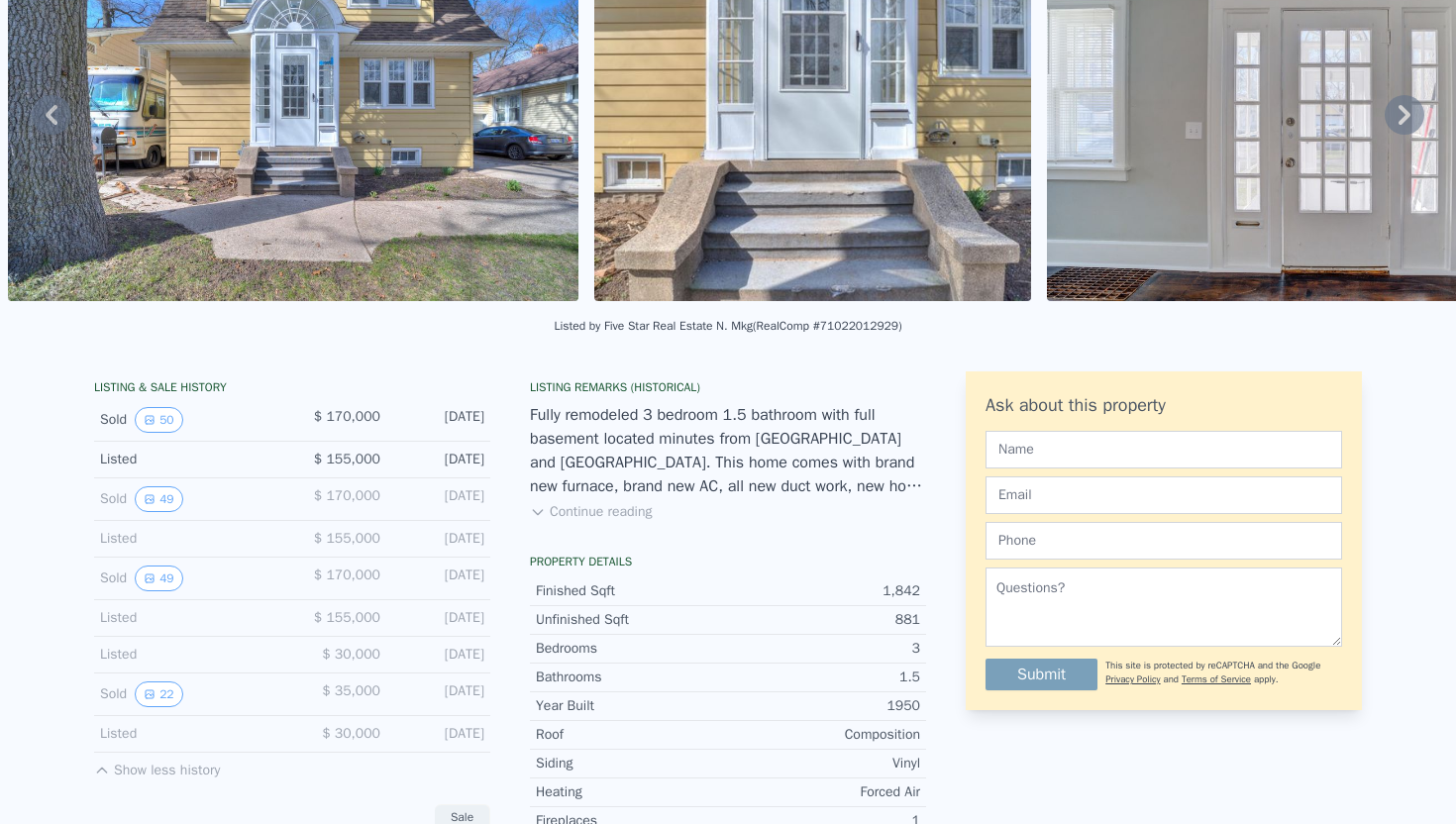scroll, scrollTop: 0, scrollLeft: 0, axis: both 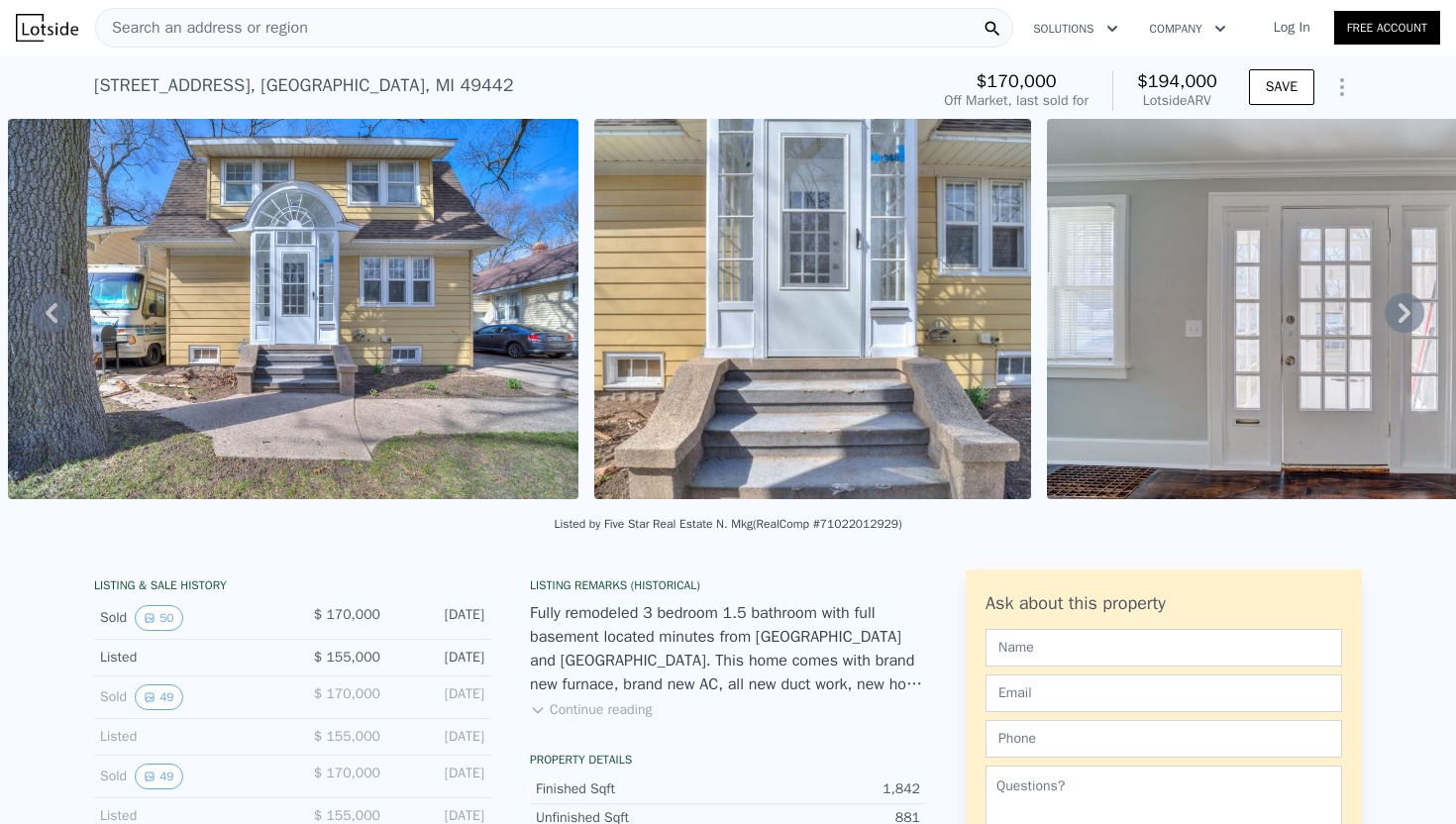 click 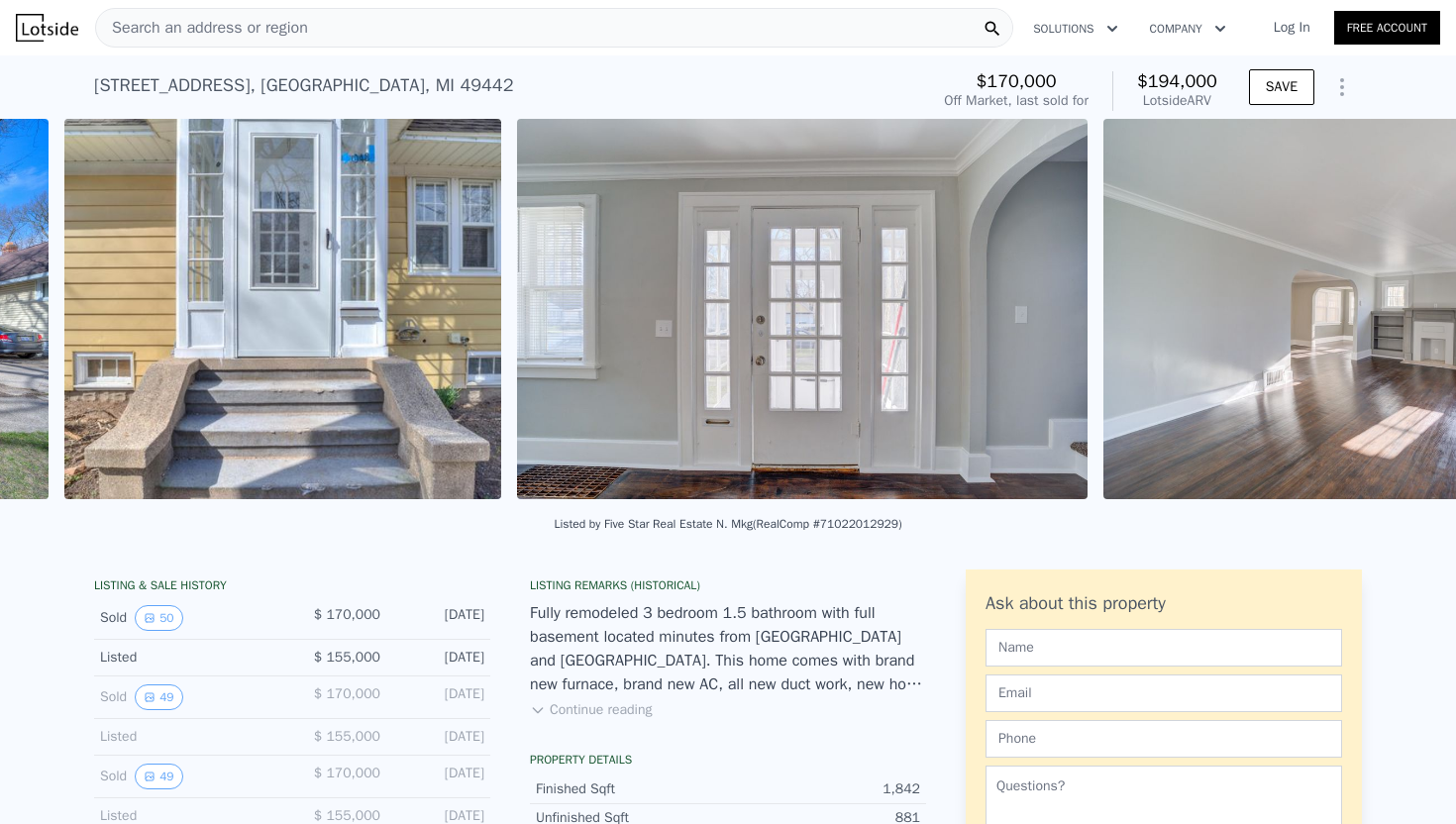scroll, scrollTop: 0, scrollLeft: 3837, axis: horizontal 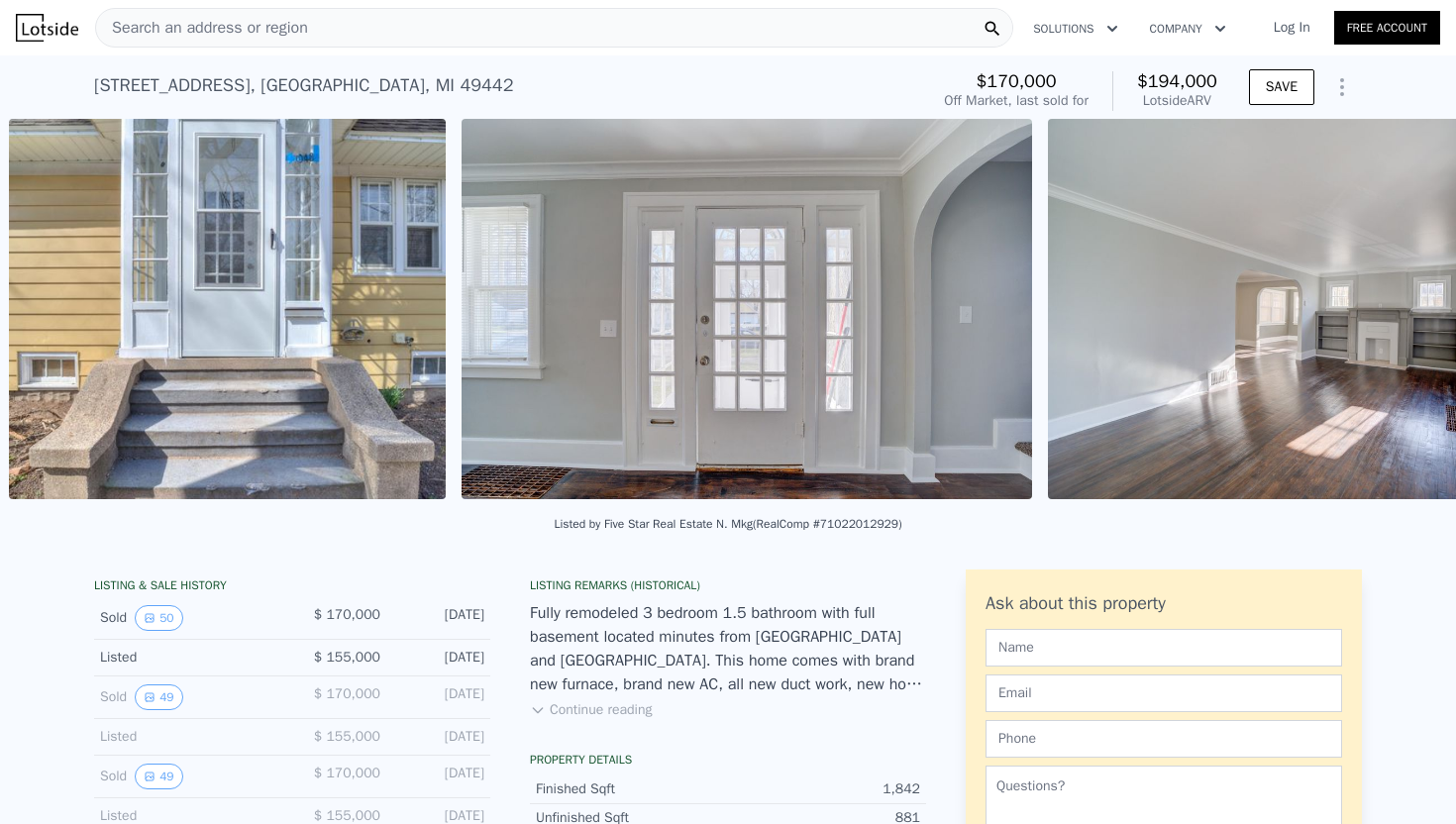 click at bounding box center [1333, 309] 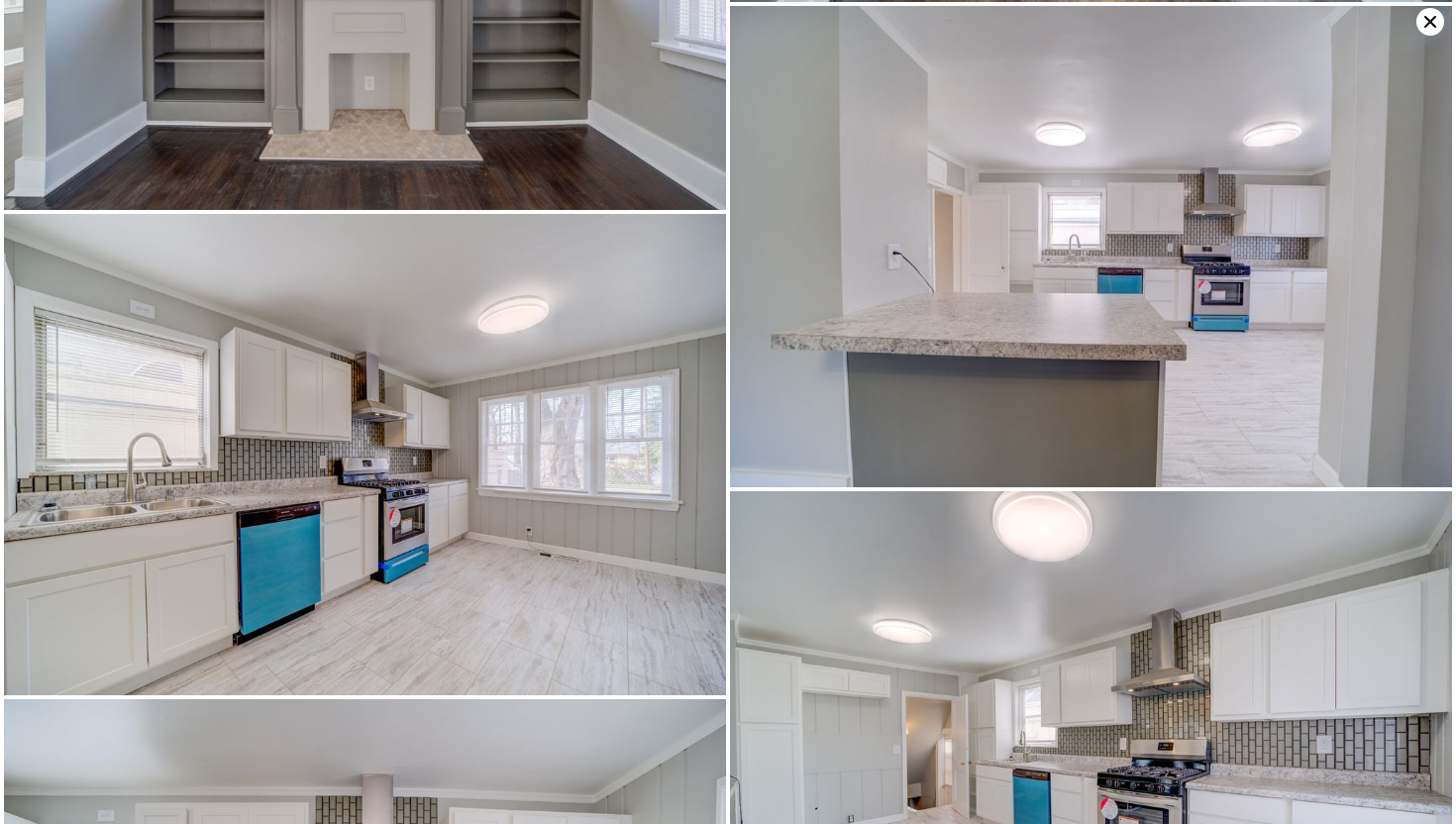 scroll, scrollTop: 5134, scrollLeft: 0, axis: vertical 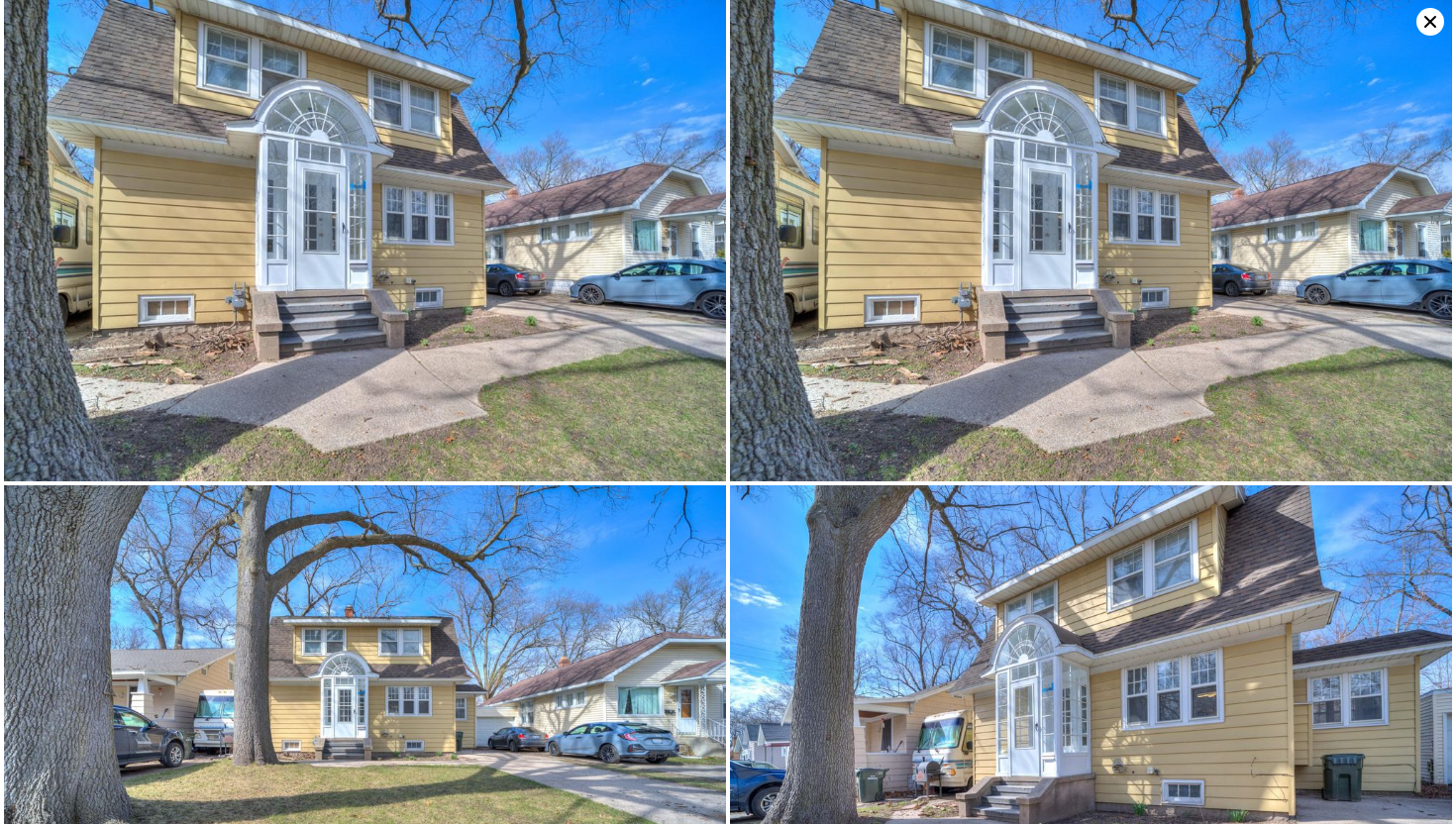 click 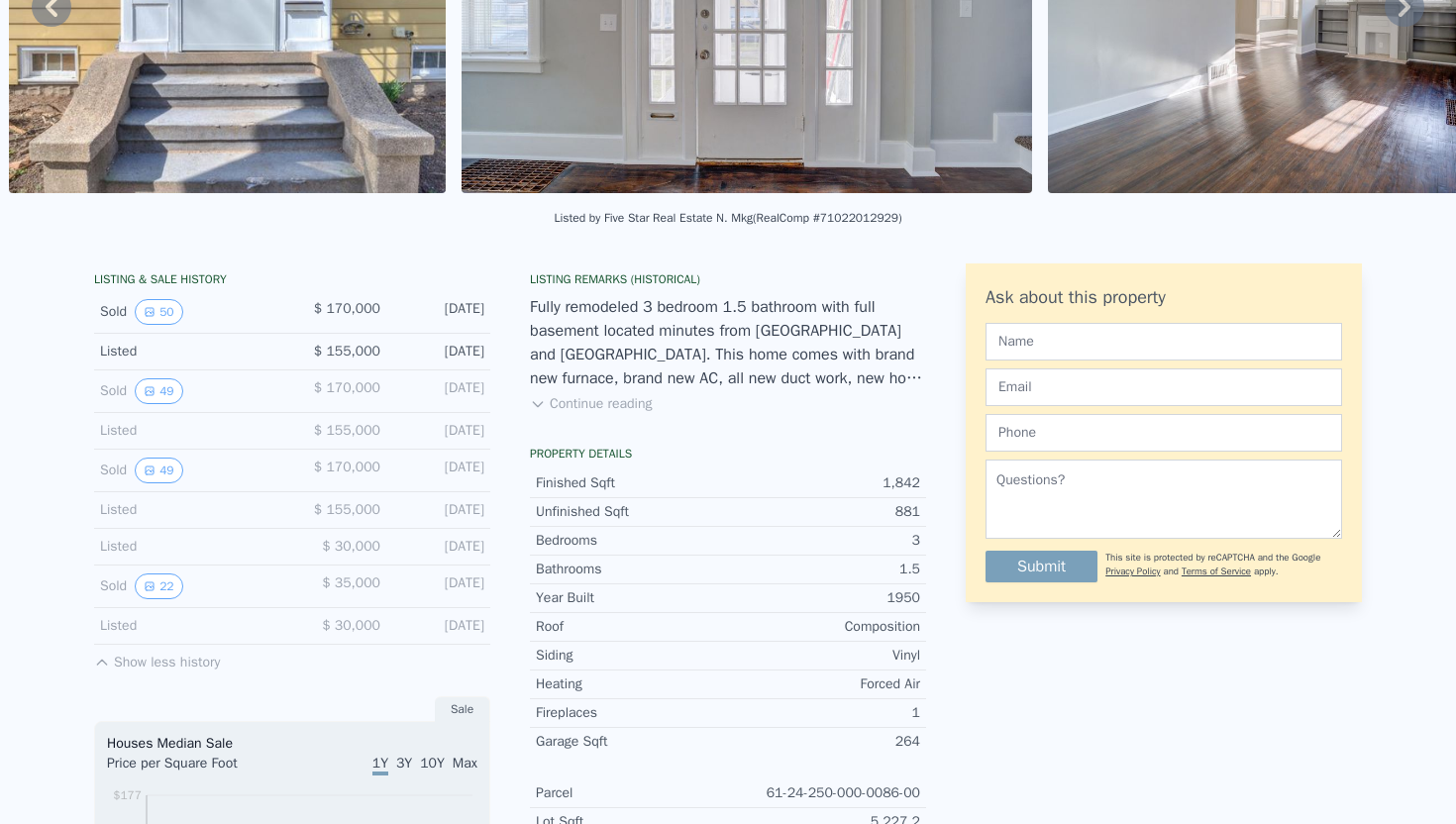 scroll, scrollTop: 0, scrollLeft: 0, axis: both 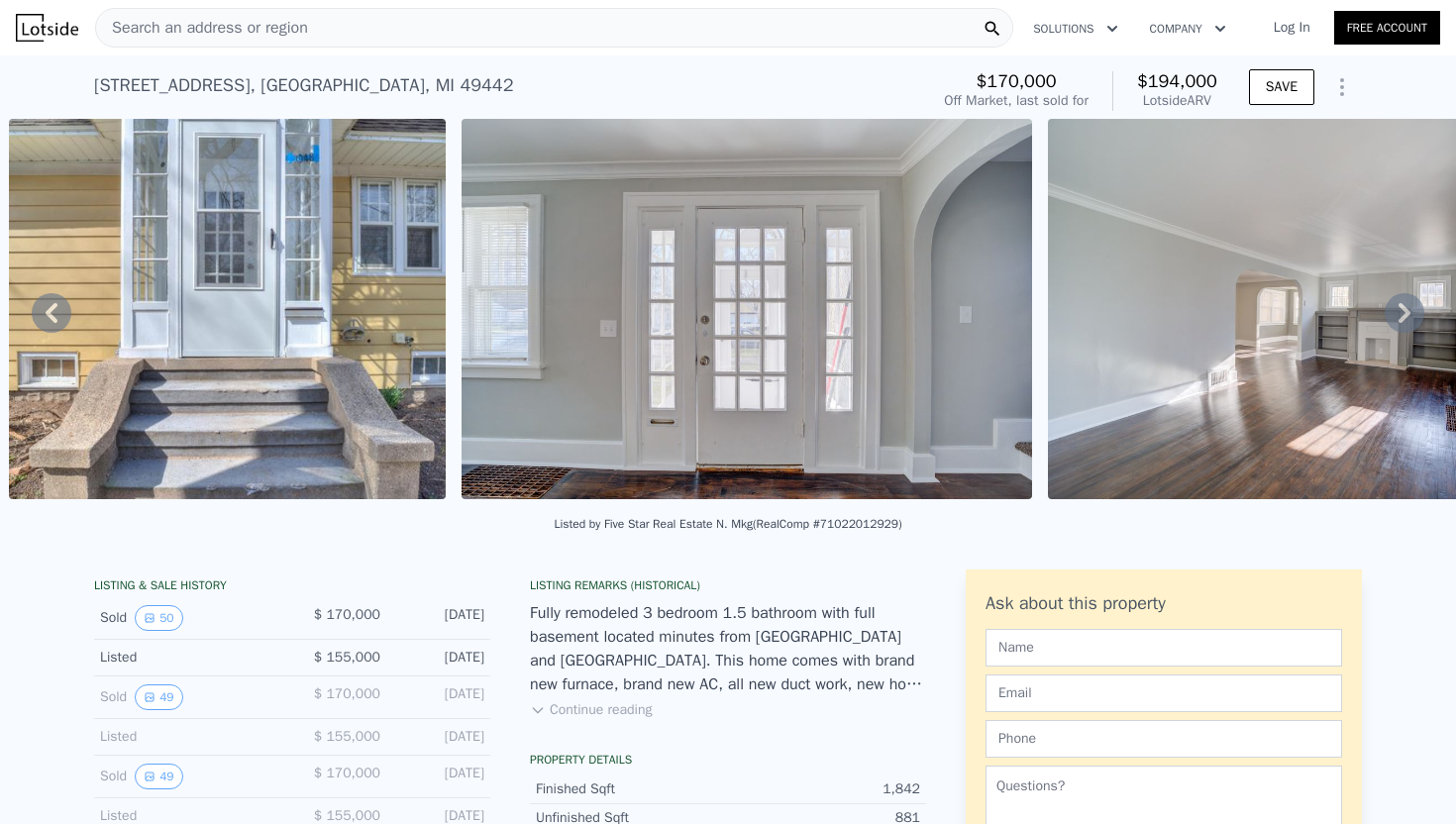 click on "Search an address or region" at bounding box center [554, 28] 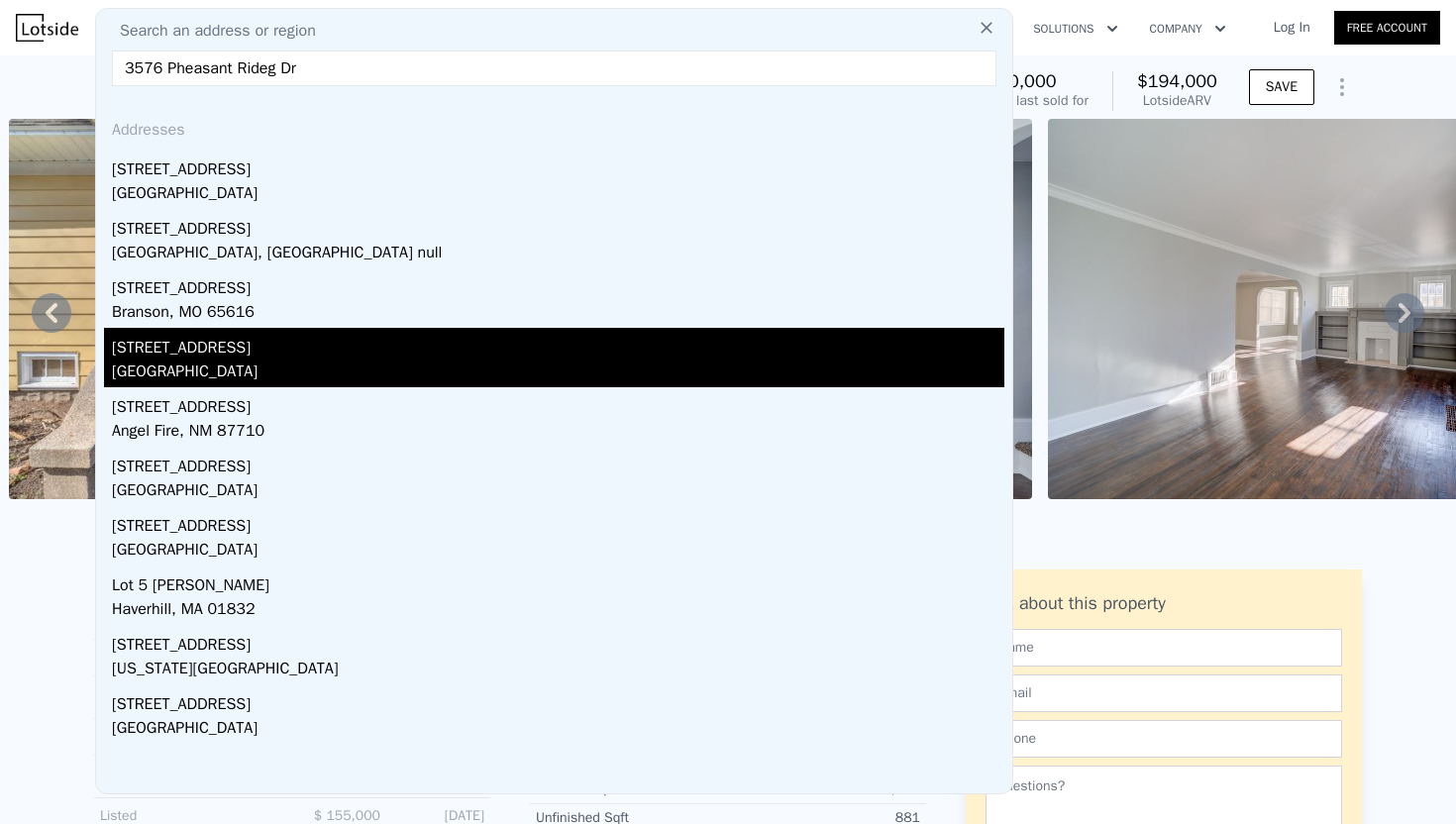 type on "3576 Pheasant Rideg Dr" 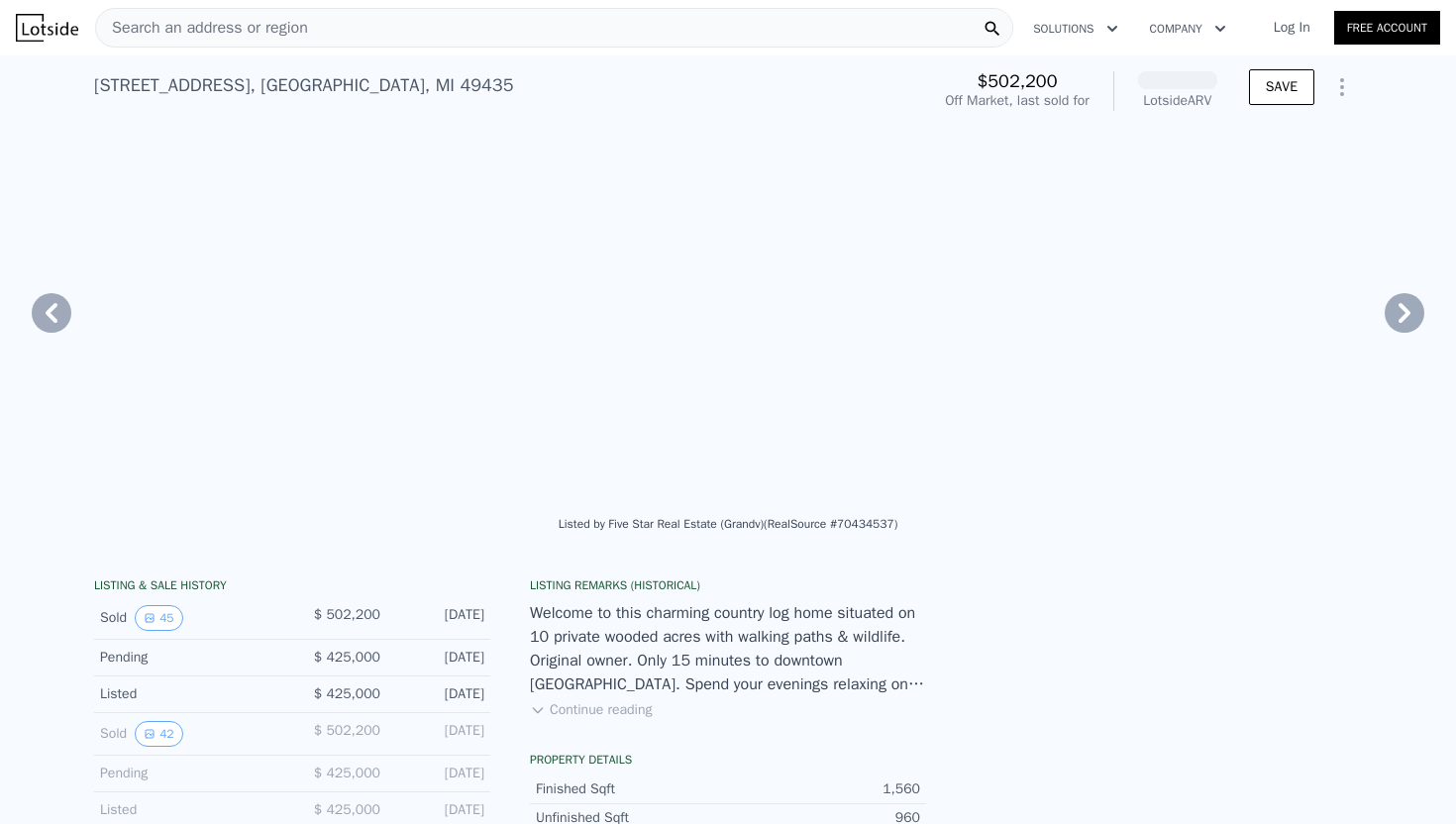 scroll, scrollTop: 0, scrollLeft: 3626, axis: horizontal 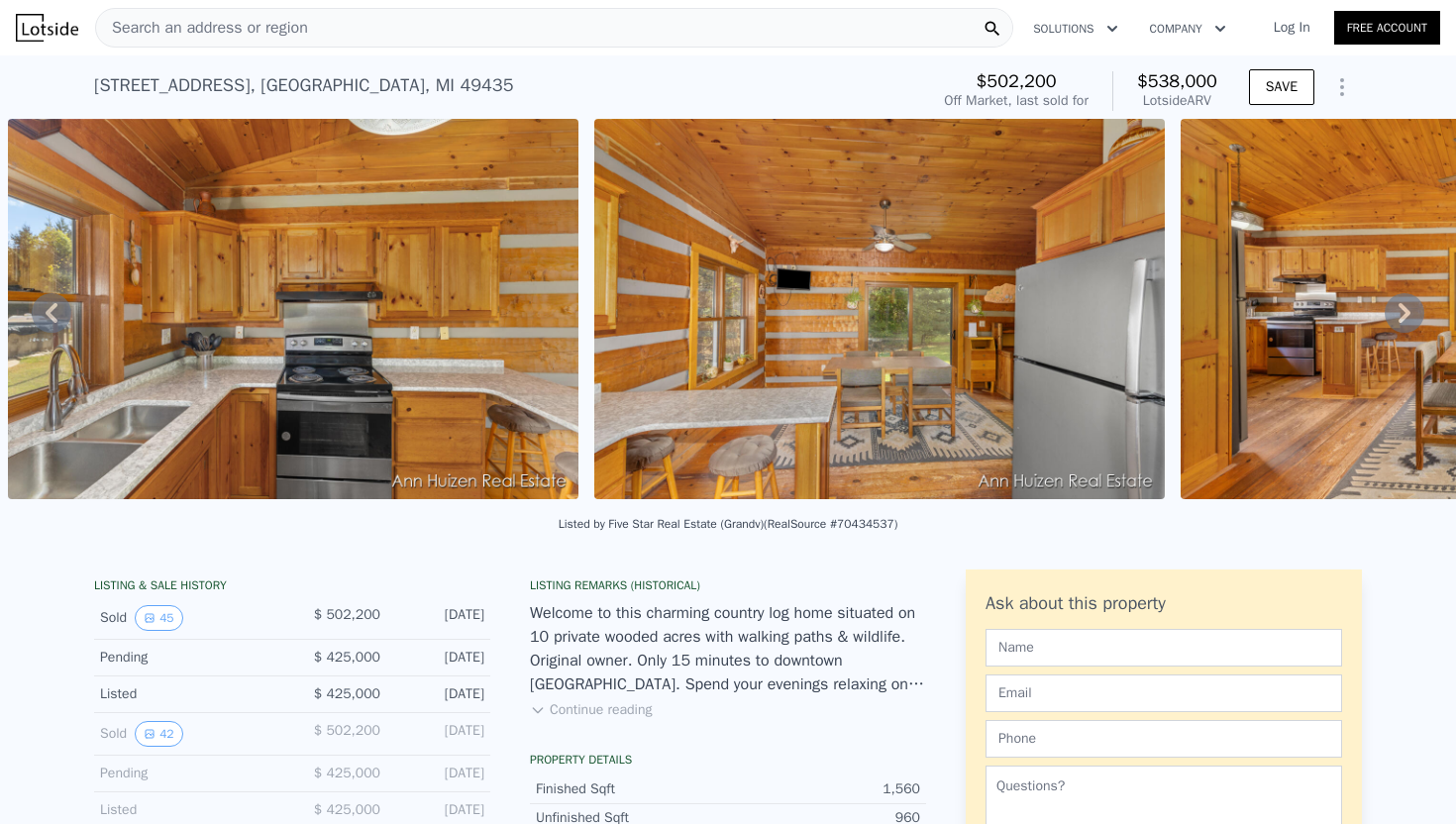 click 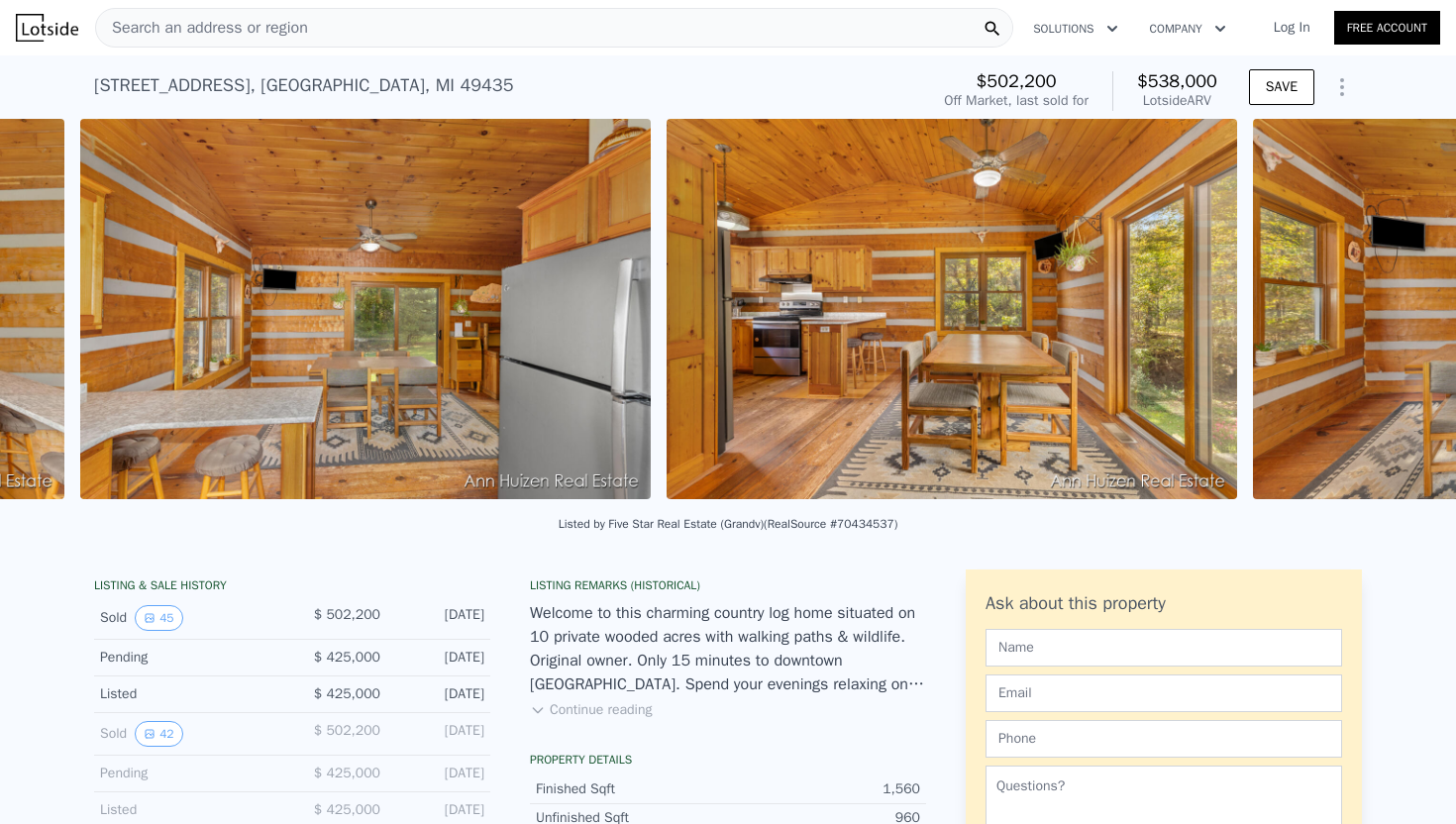 scroll, scrollTop: 0, scrollLeft: 4212, axis: horizontal 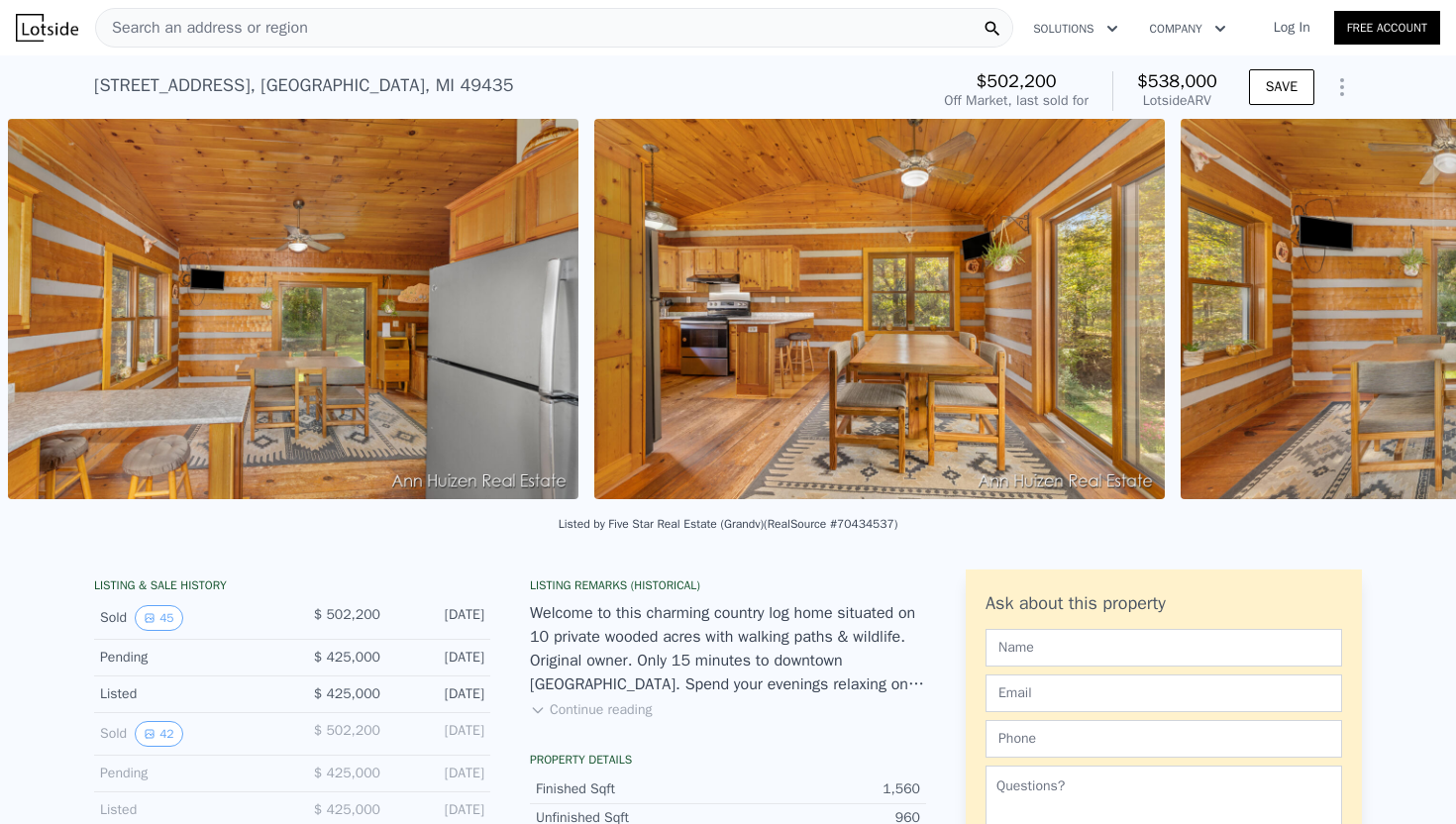 click at bounding box center [1466, 309] 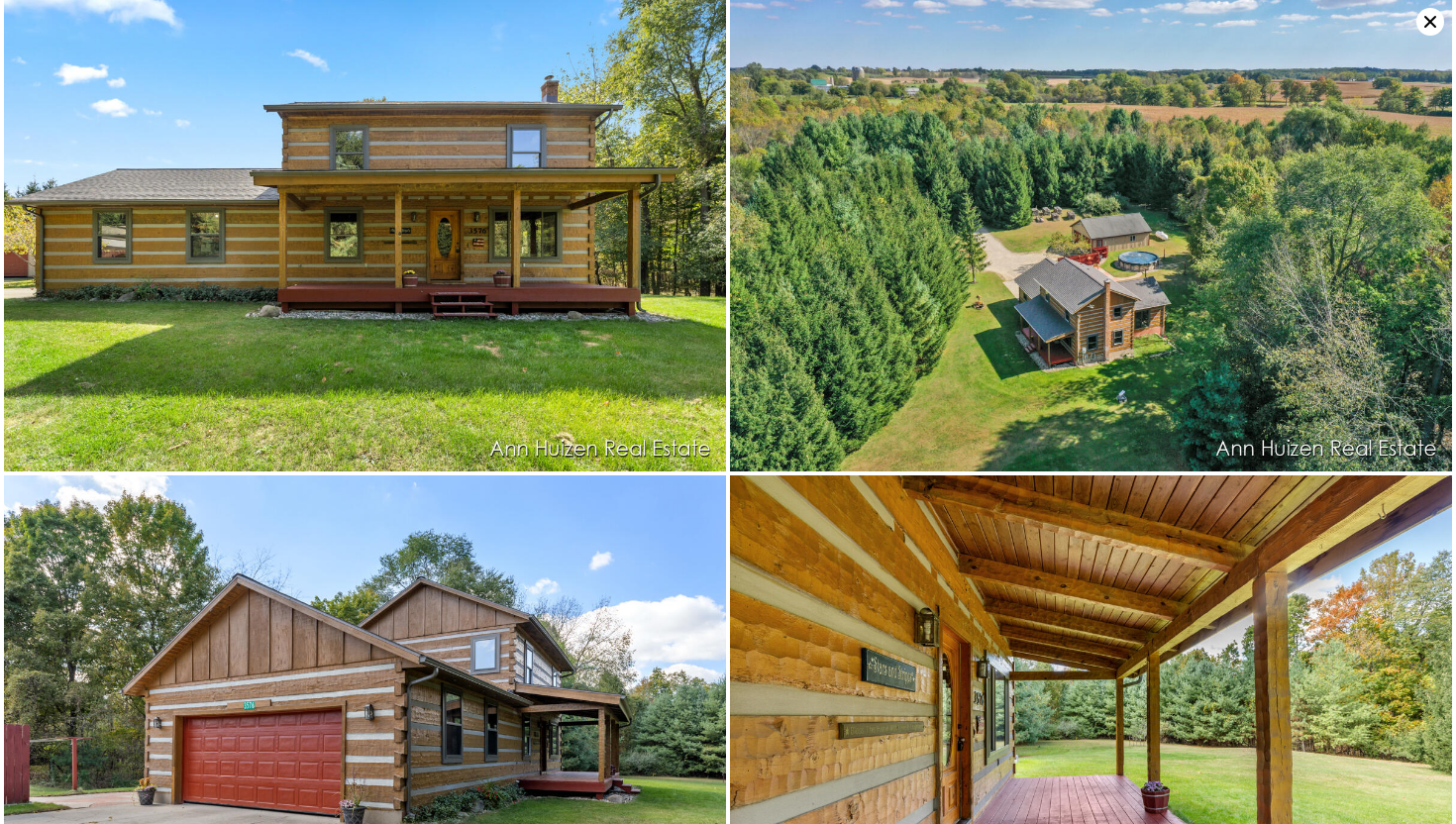 scroll, scrollTop: 0, scrollLeft: 0, axis: both 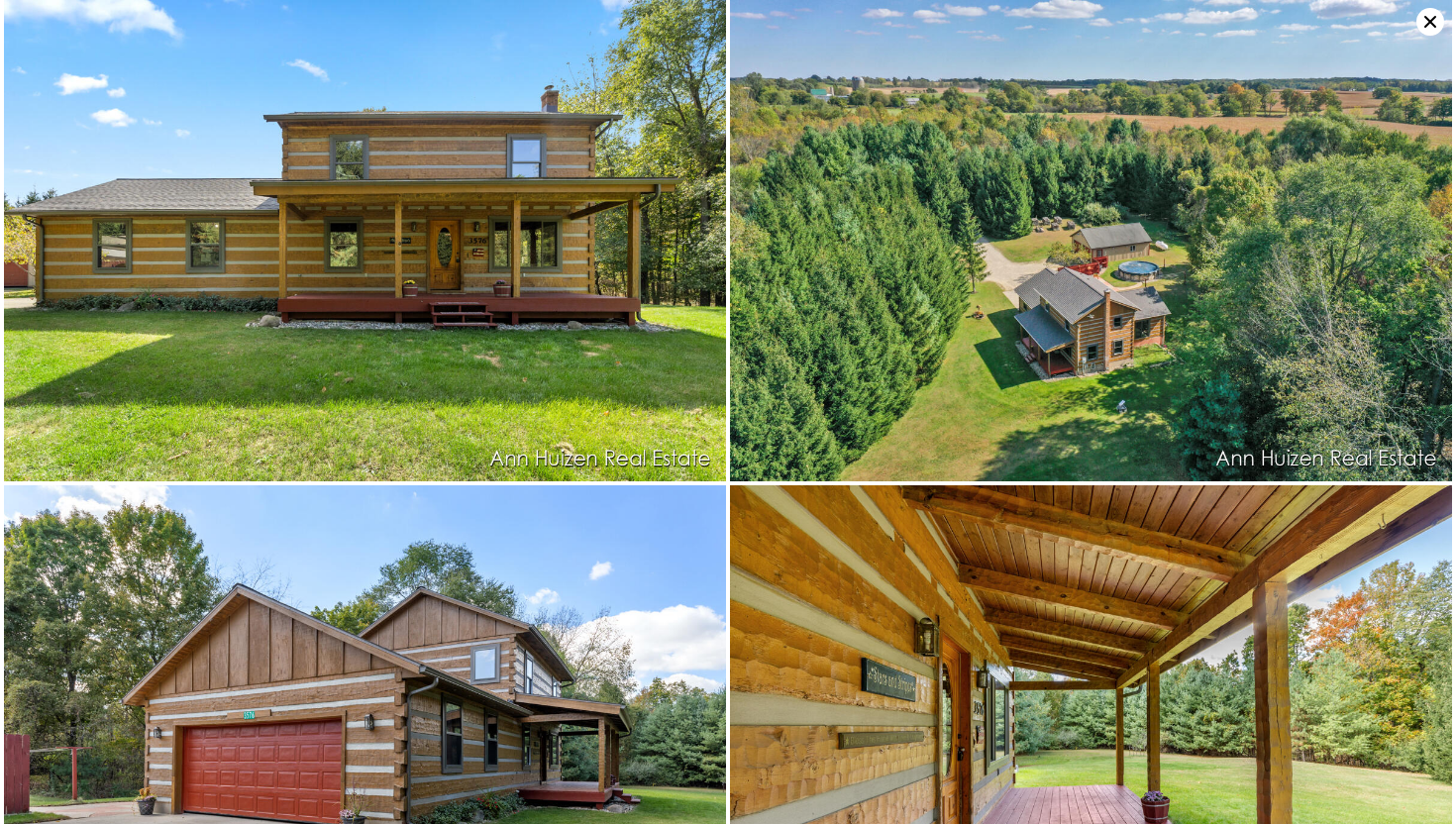 click 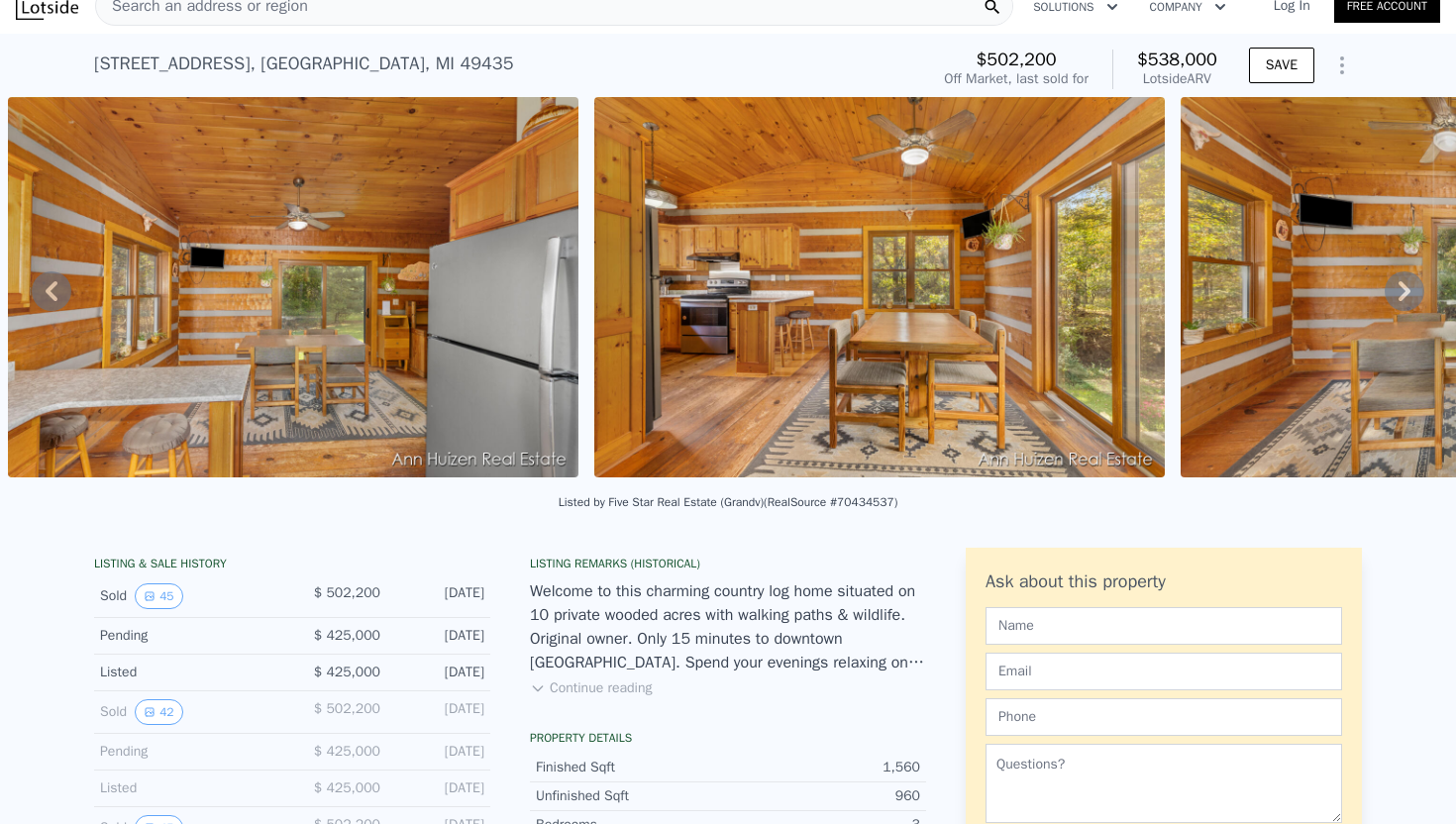 scroll, scrollTop: 0, scrollLeft: 0, axis: both 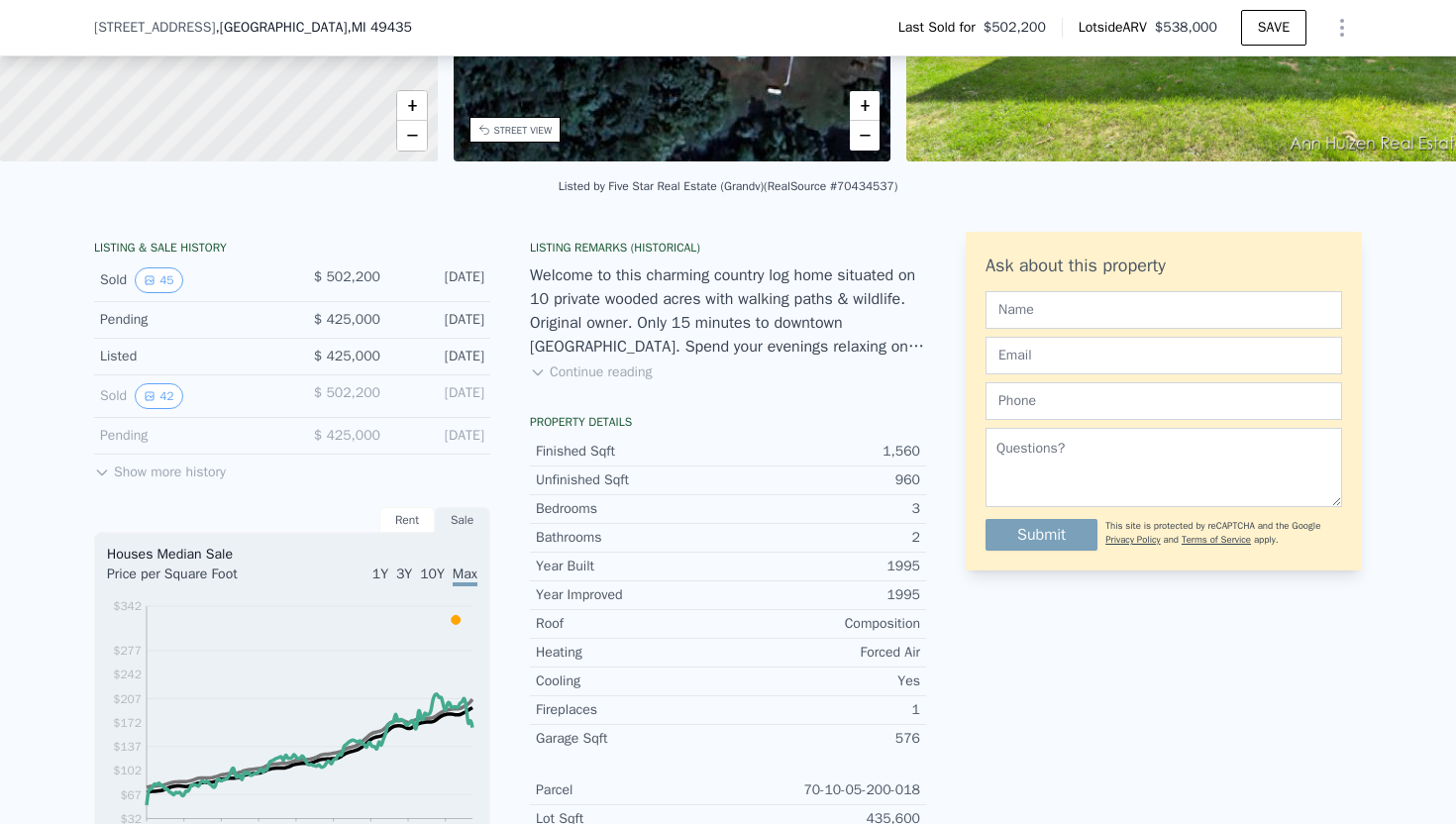 click on "Show more history" at bounding box center (159, 468) 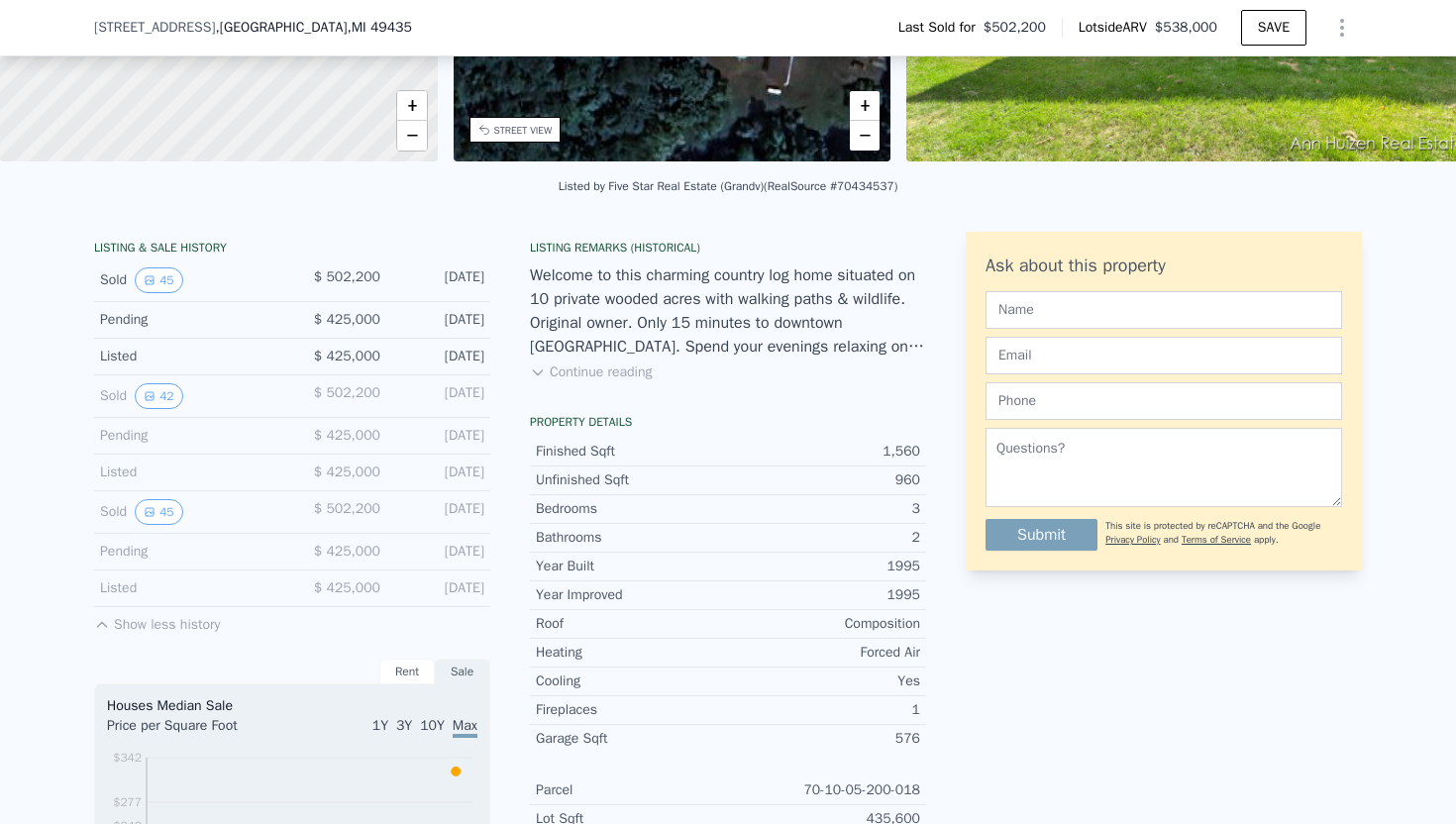 click on "Sold 45" at bounding box center (188, 280) 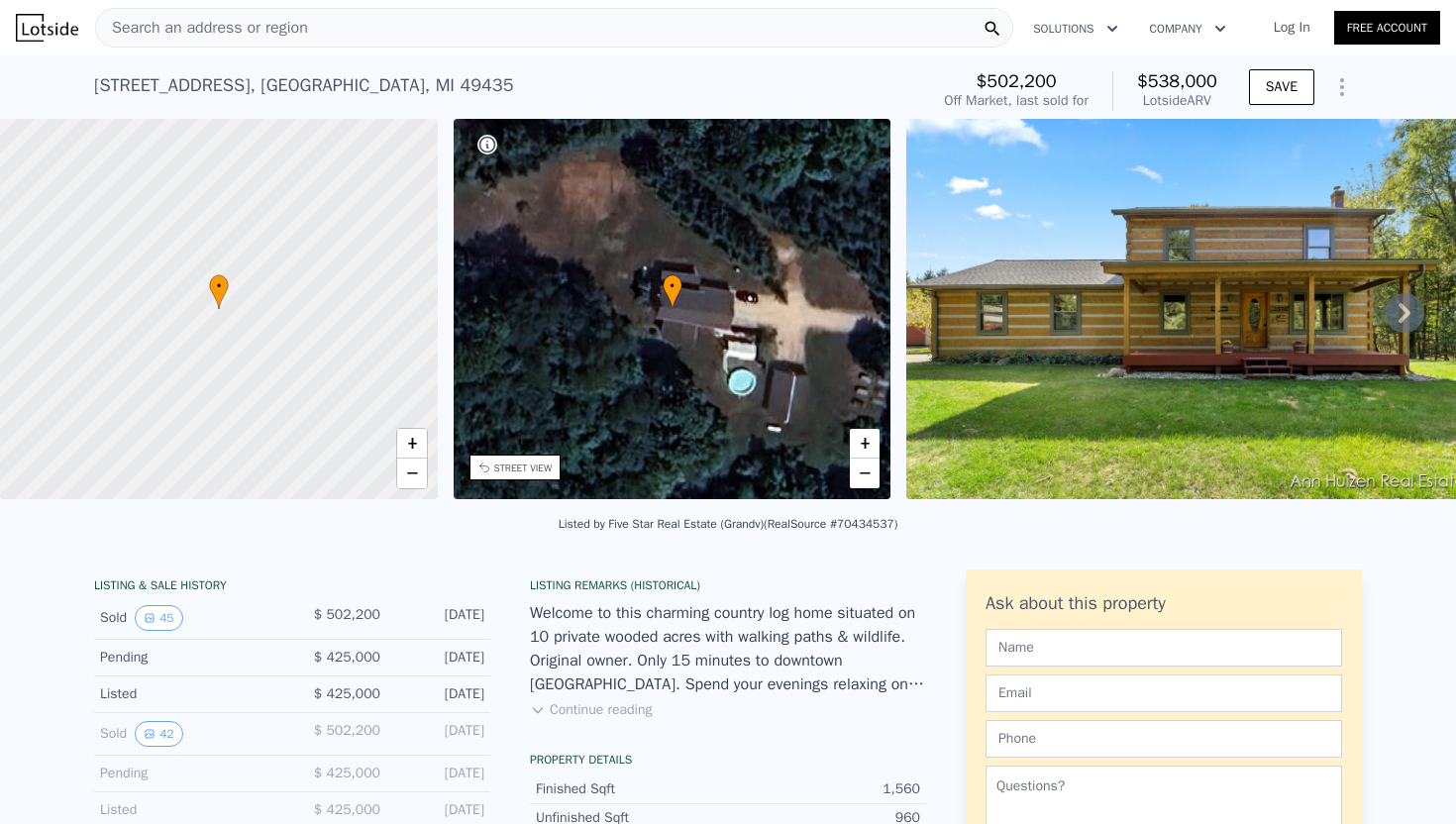 scroll, scrollTop: 0, scrollLeft: 0, axis: both 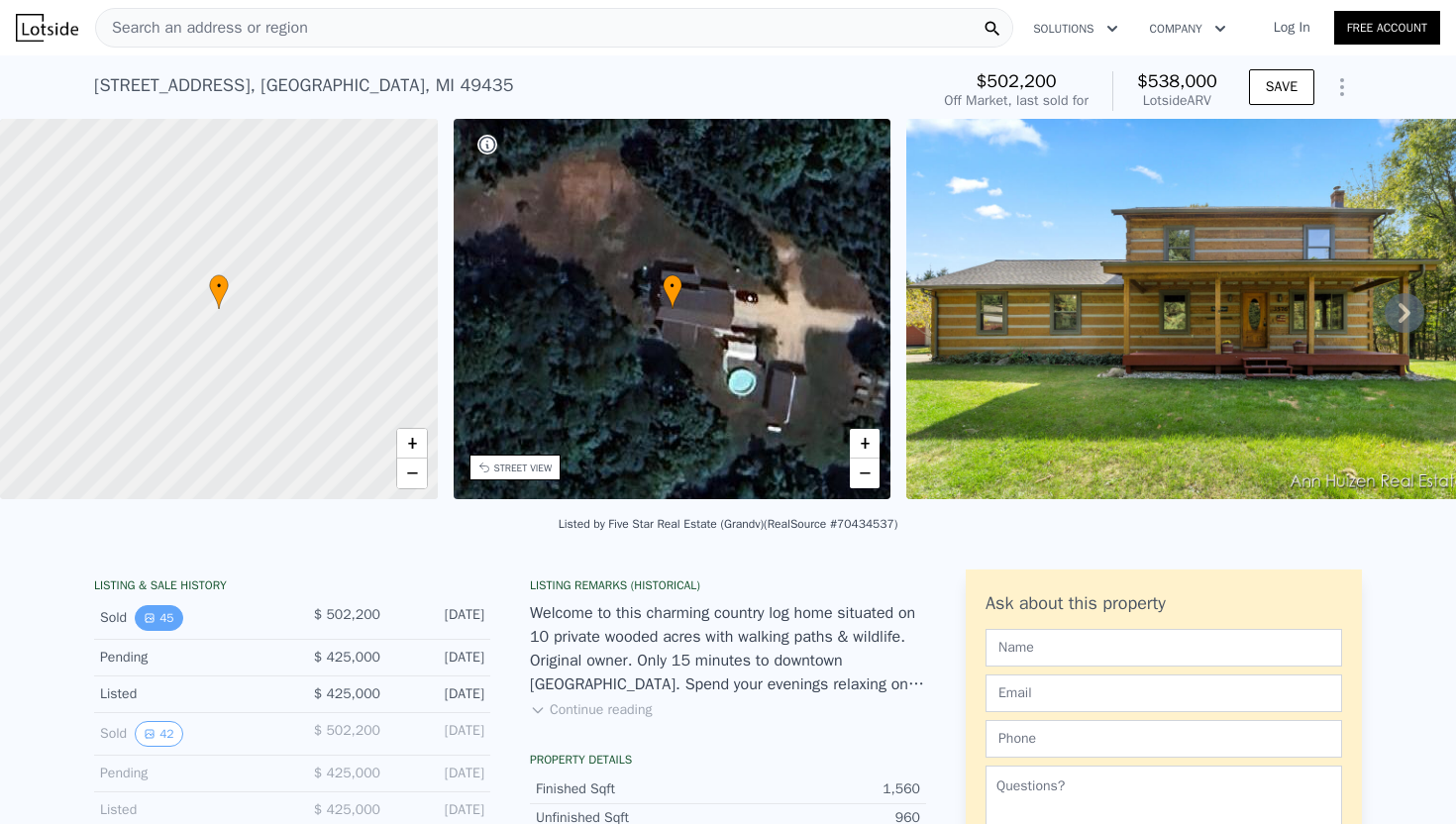click on "45" at bounding box center [158, 618] 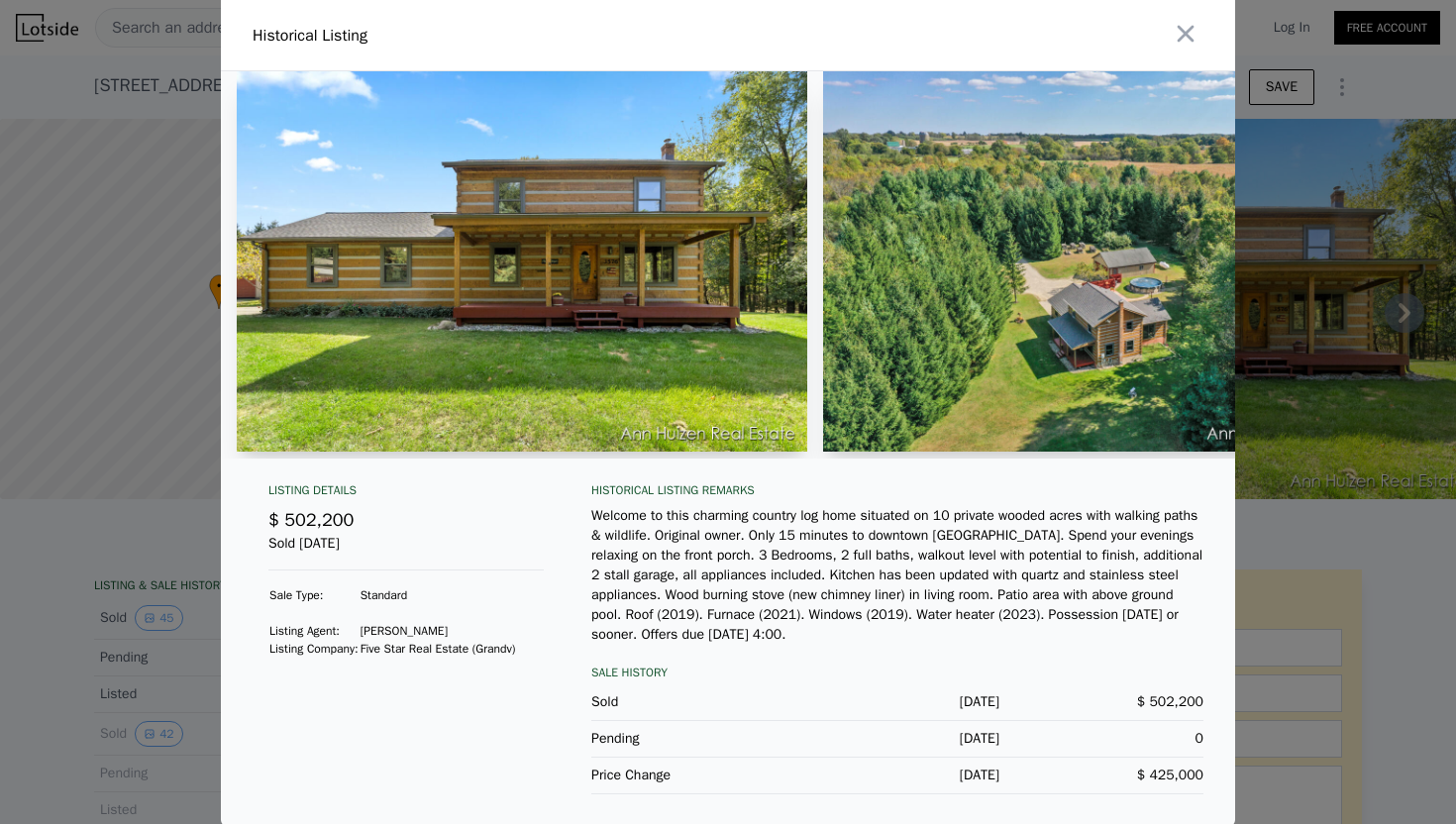 click on "Ann Huizen" at bounding box center [438, 631] 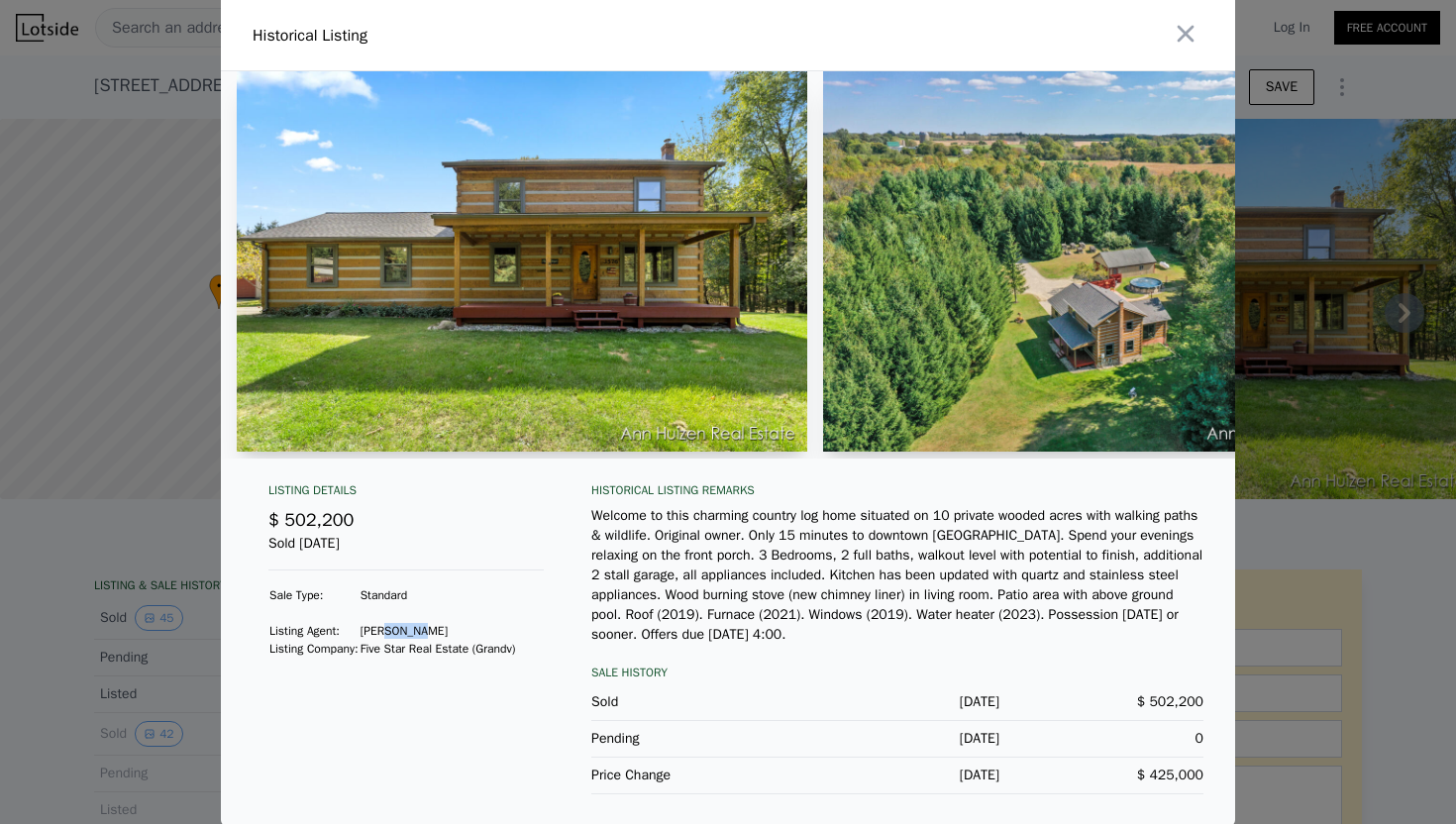 click on "Ann Huizen" at bounding box center (438, 631) 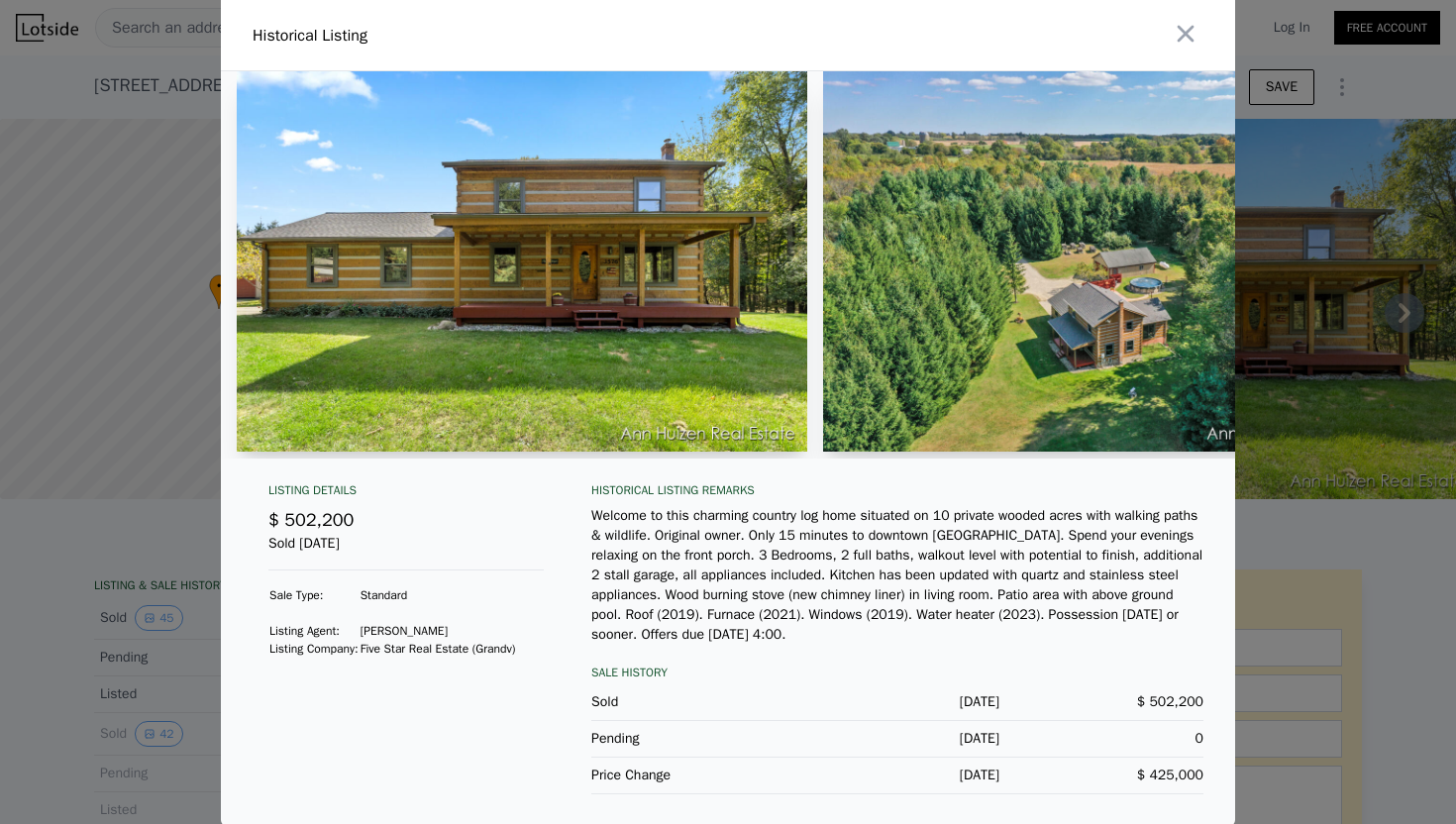 click on "Five Star Real Estate (Grandv)" at bounding box center [438, 649] 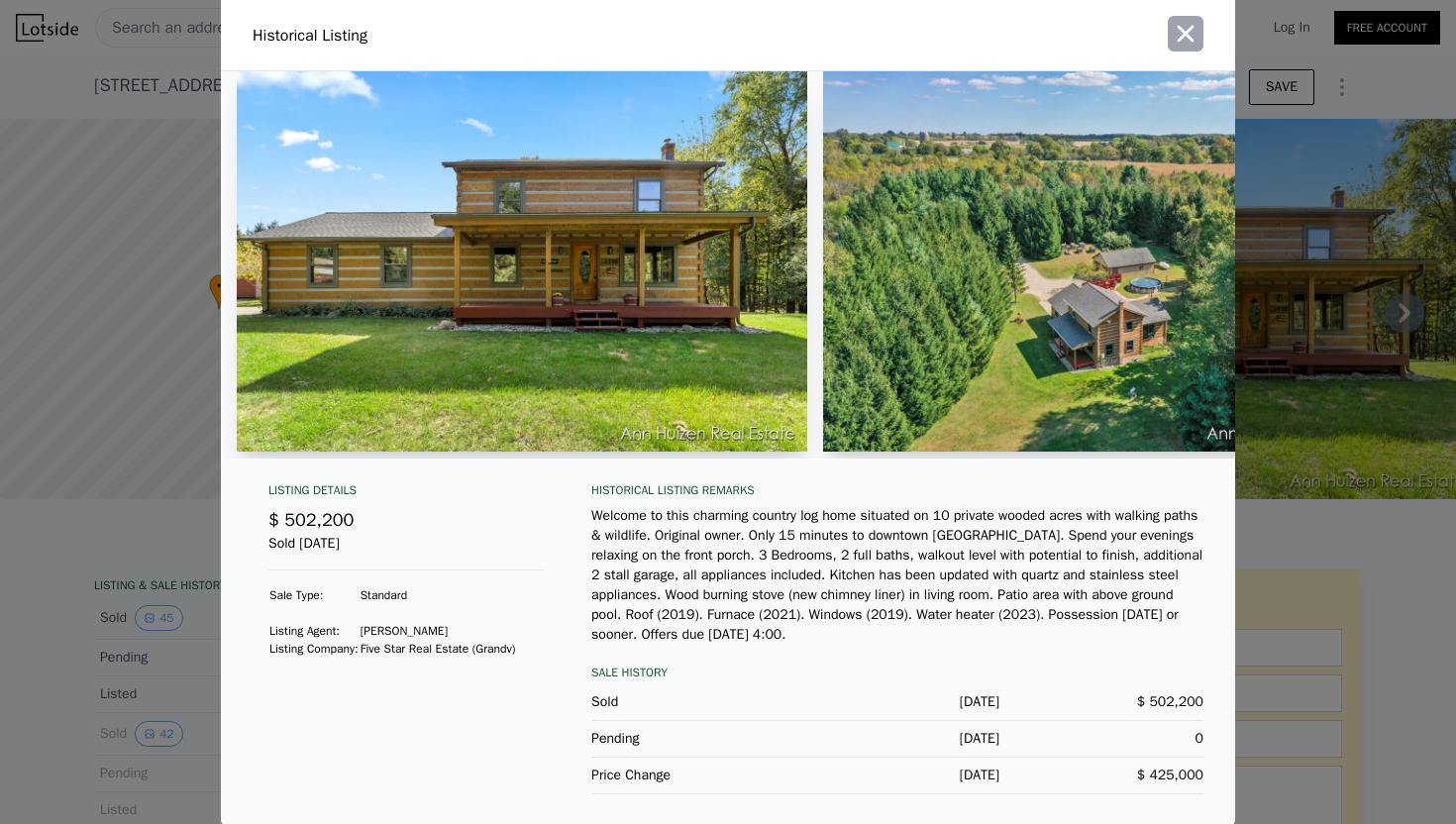 click 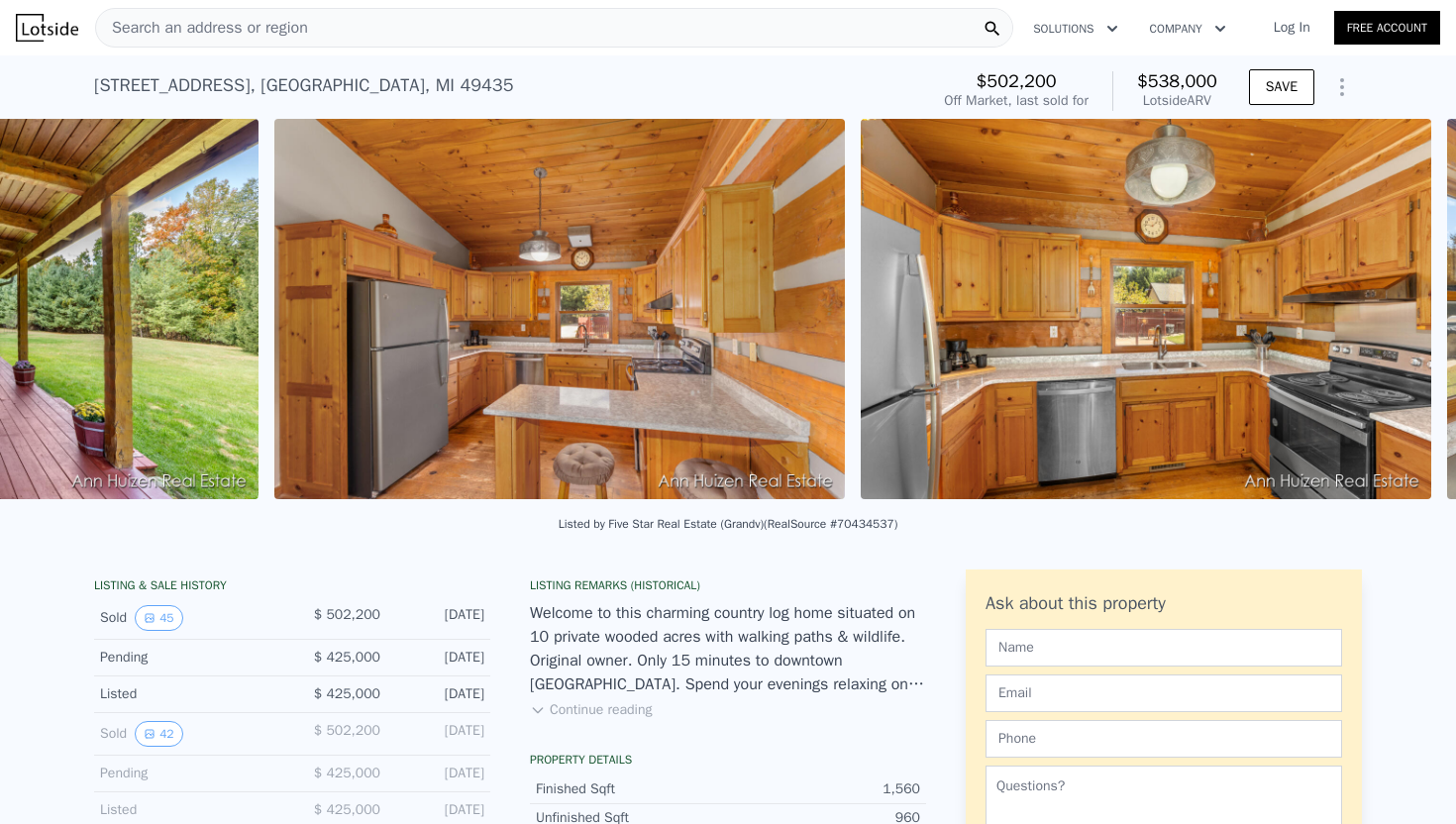 scroll, scrollTop: 0, scrollLeft: 3252, axis: horizontal 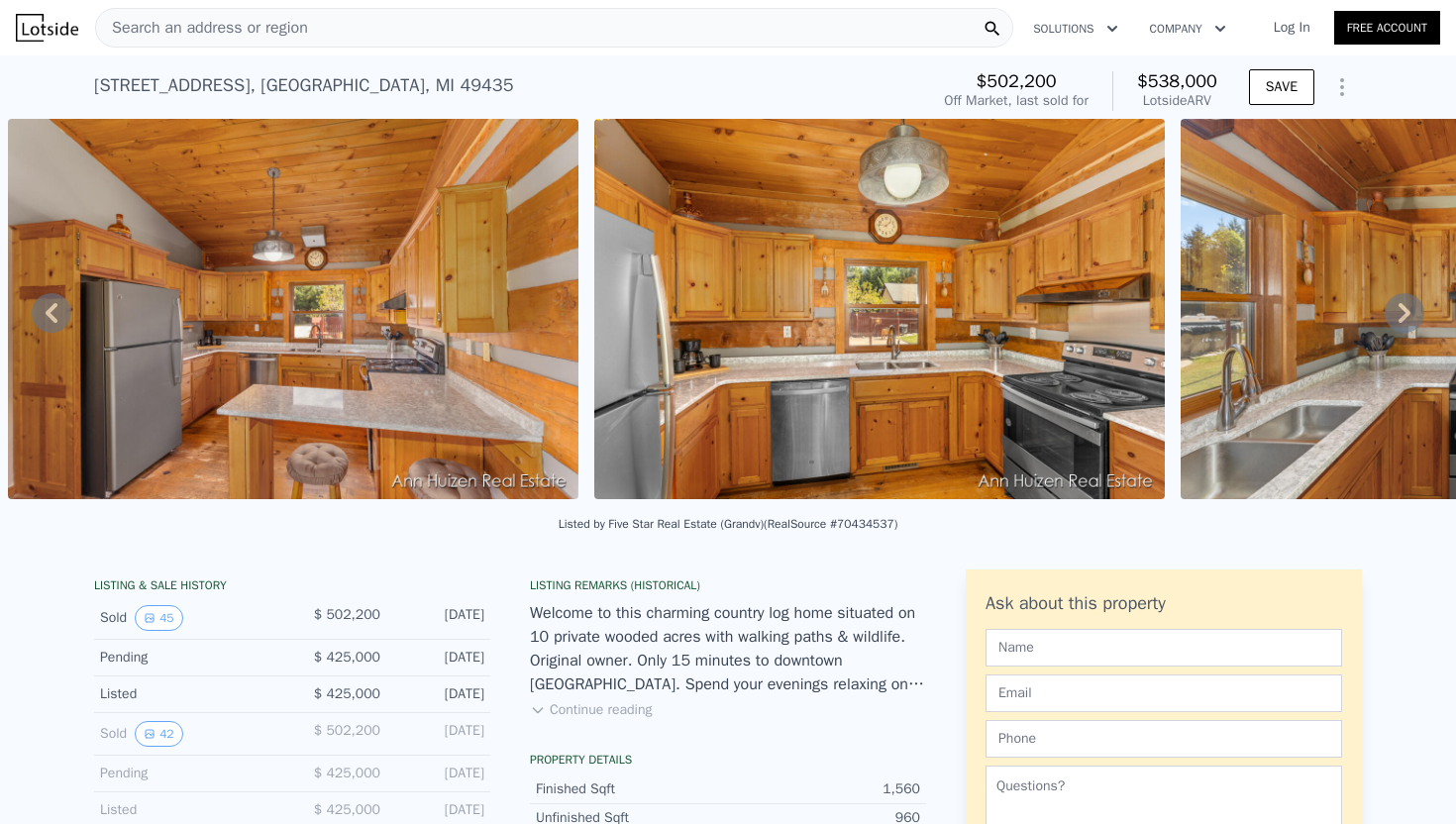 click on "Search an address or region" at bounding box center [554, 28] 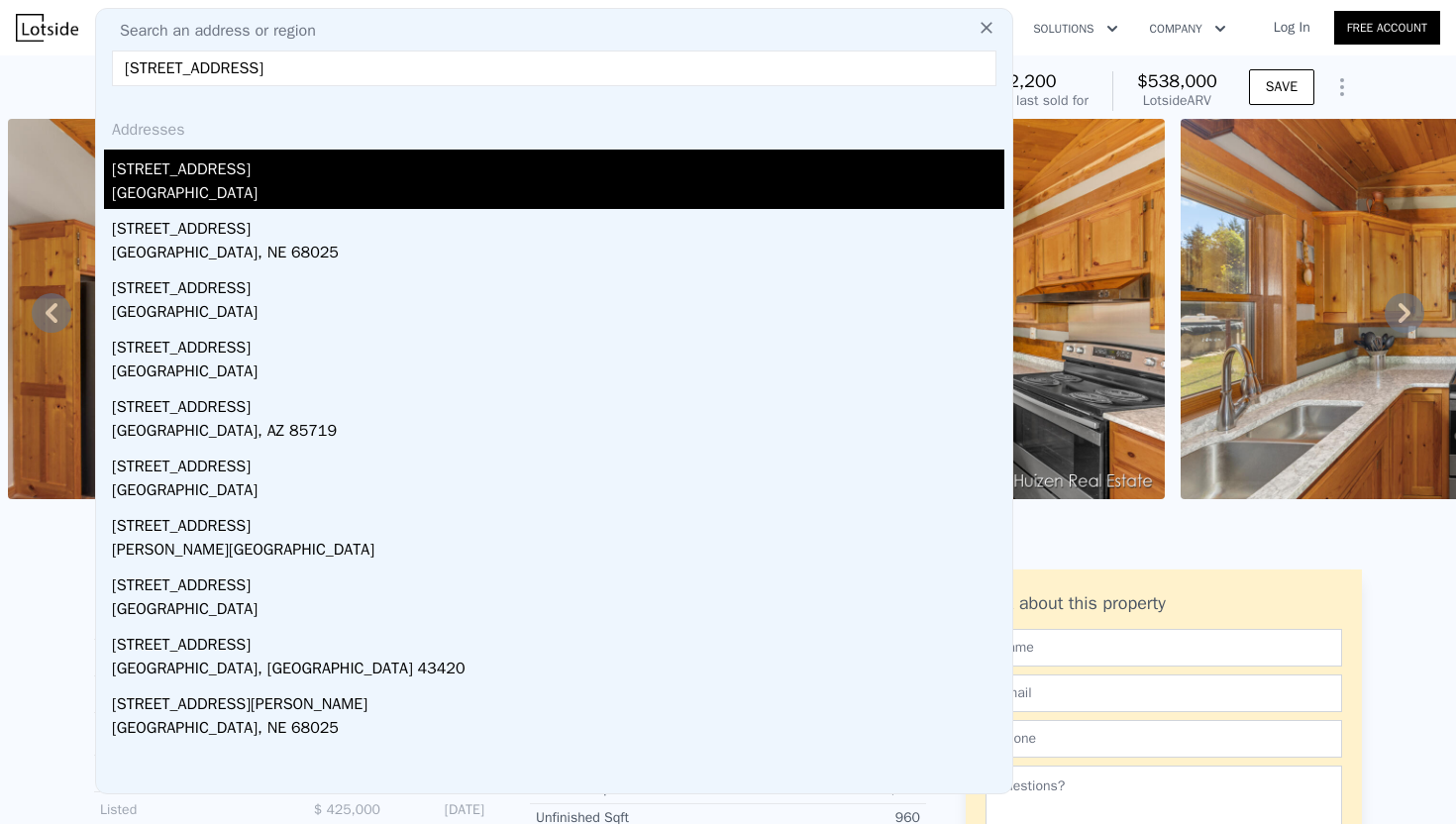 type on "916 Fremont Ave Gra" 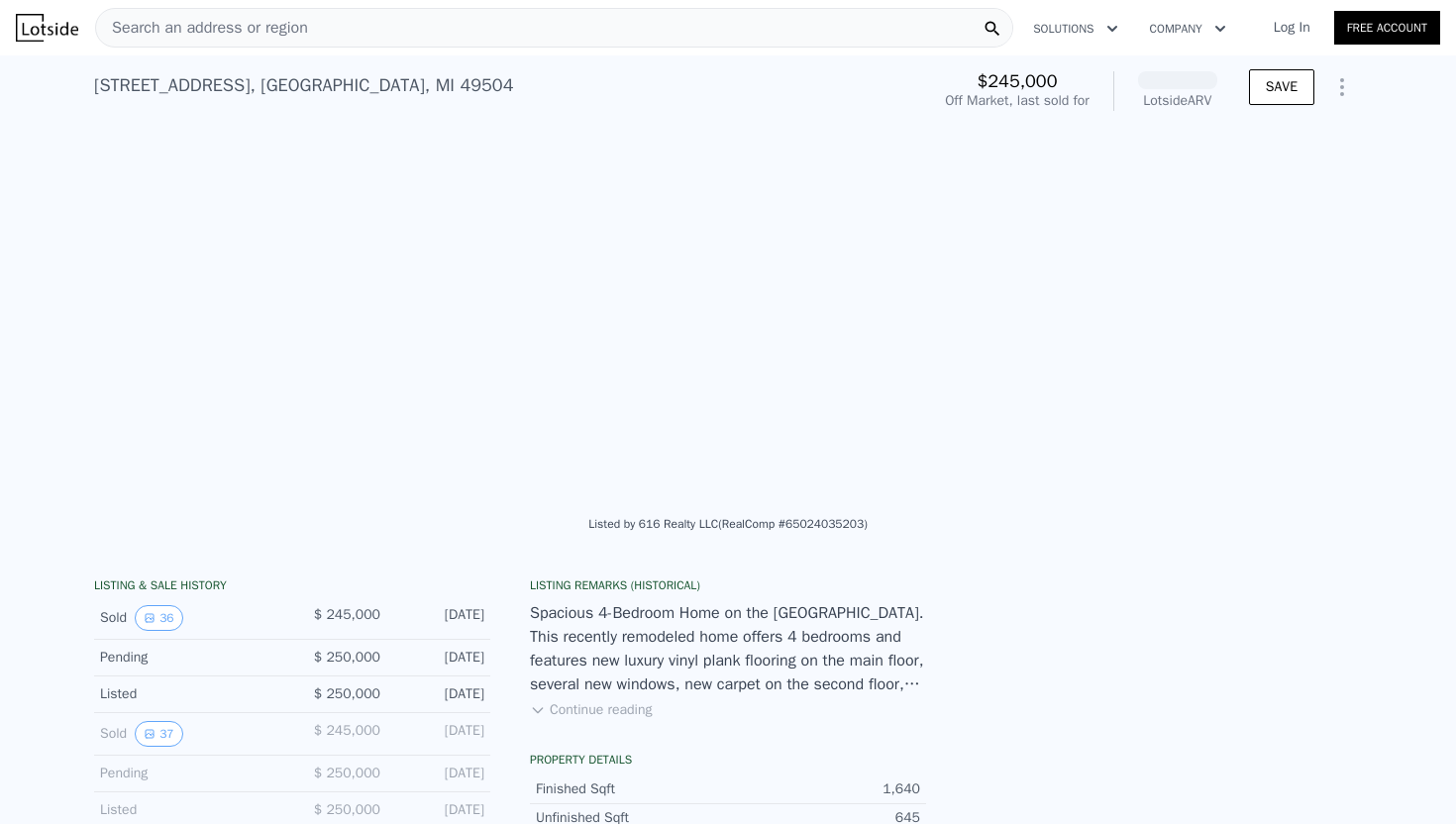 scroll, scrollTop: 0, scrollLeft: 3172, axis: horizontal 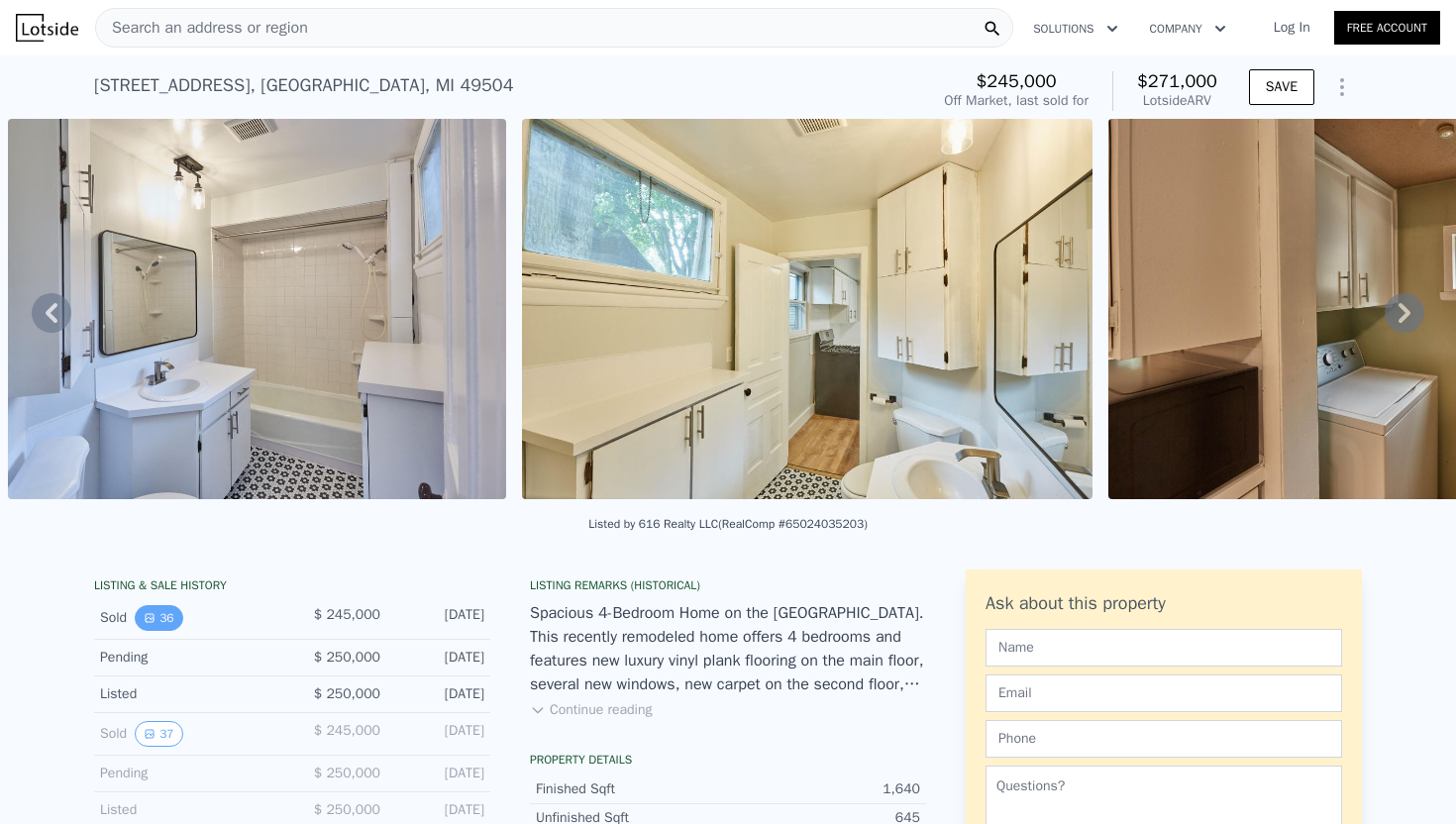 click on "36" at bounding box center [158, 618] 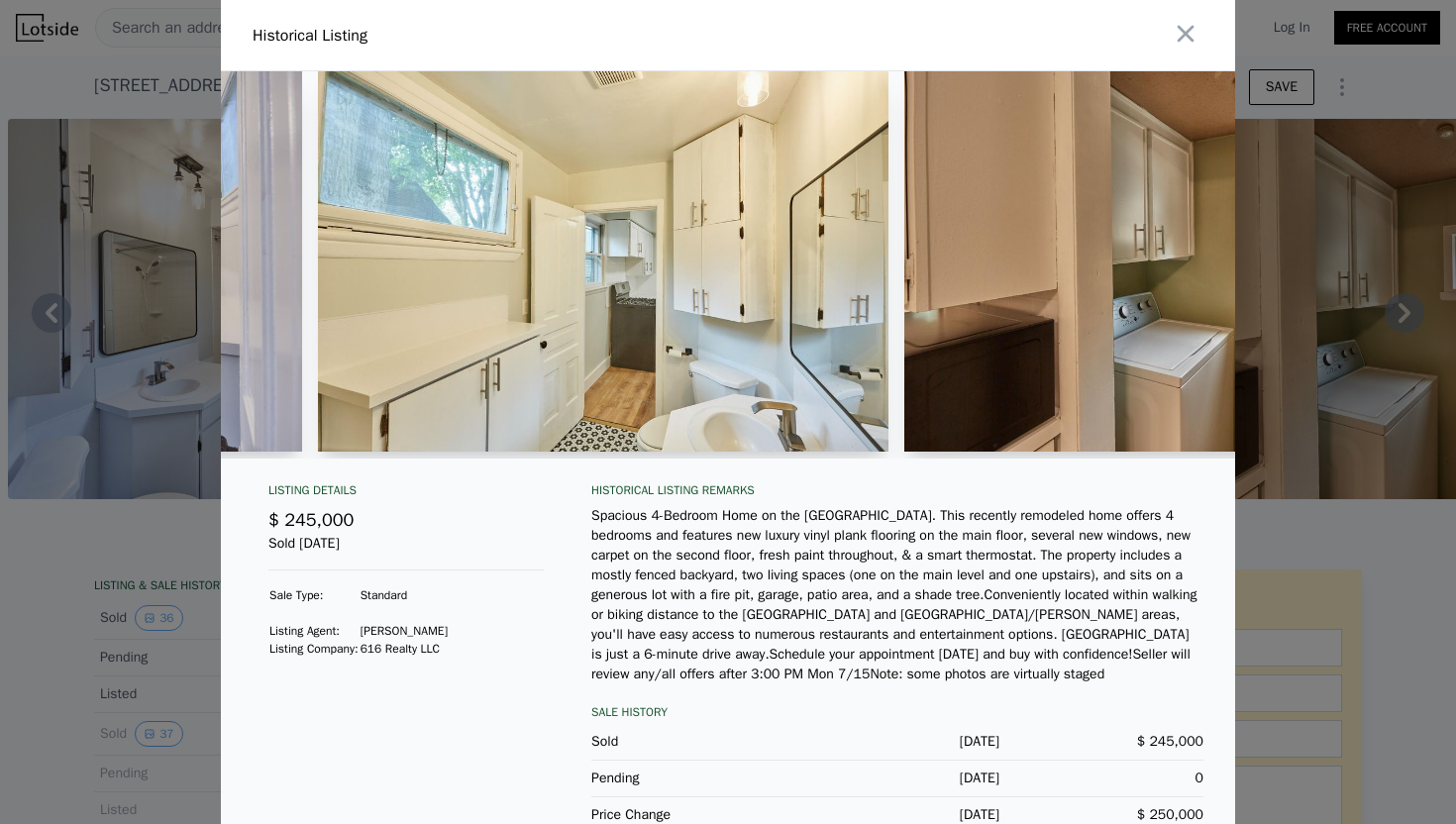 scroll, scrollTop: 0, scrollLeft: 3539, axis: horizontal 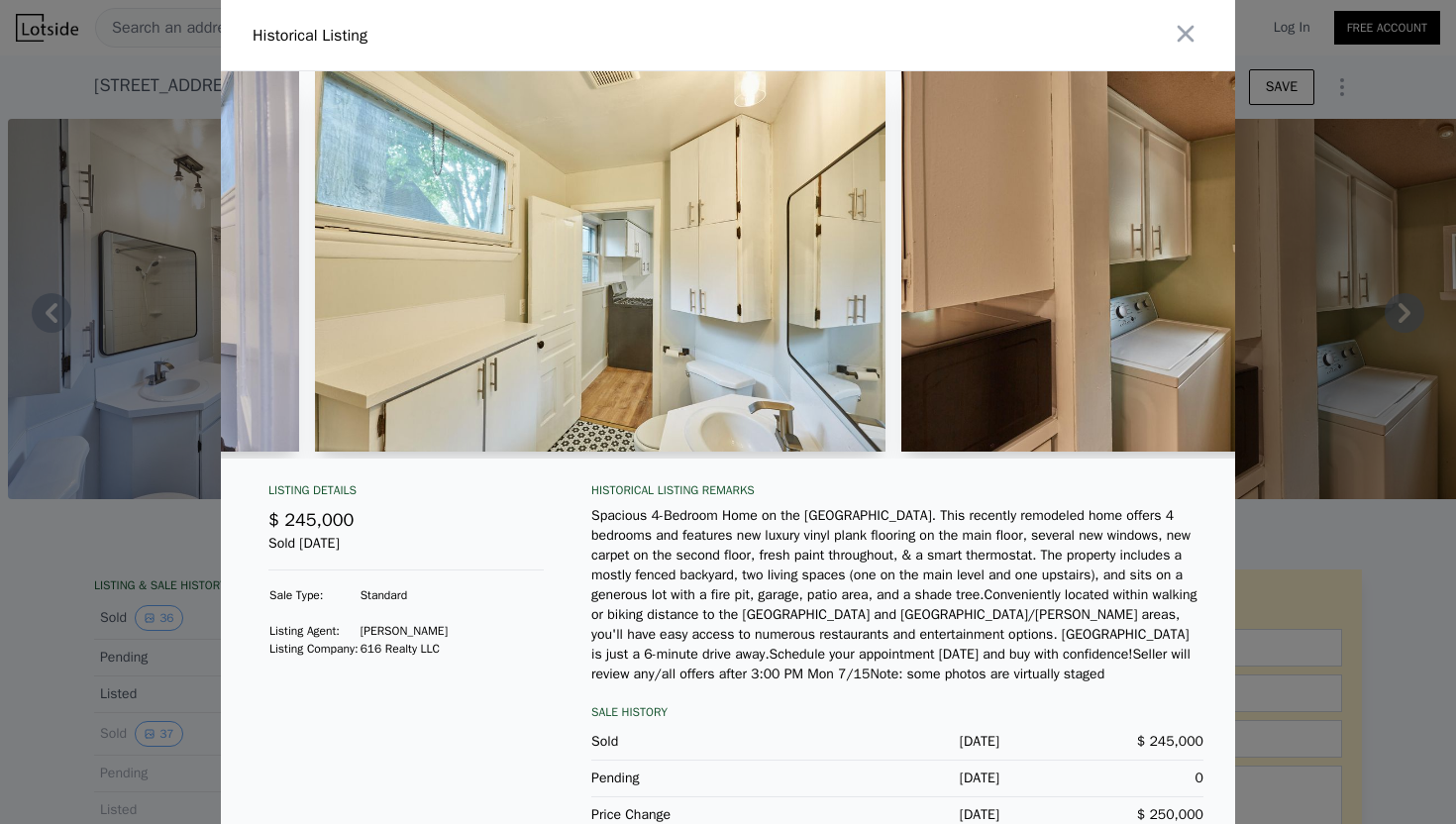 click at bounding box center [600, 261] 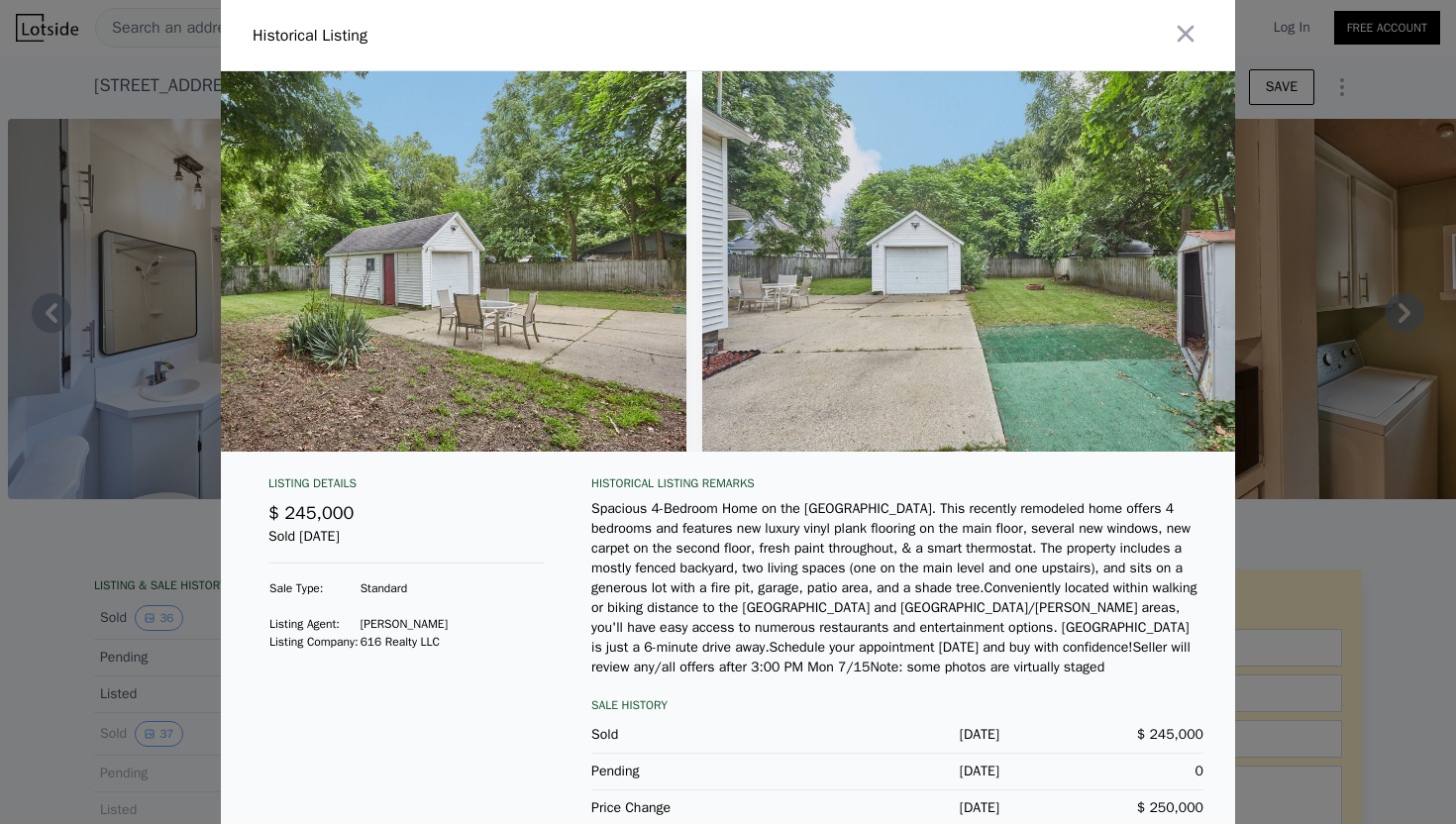 scroll, scrollTop: 0, scrollLeft: 20109, axis: horizontal 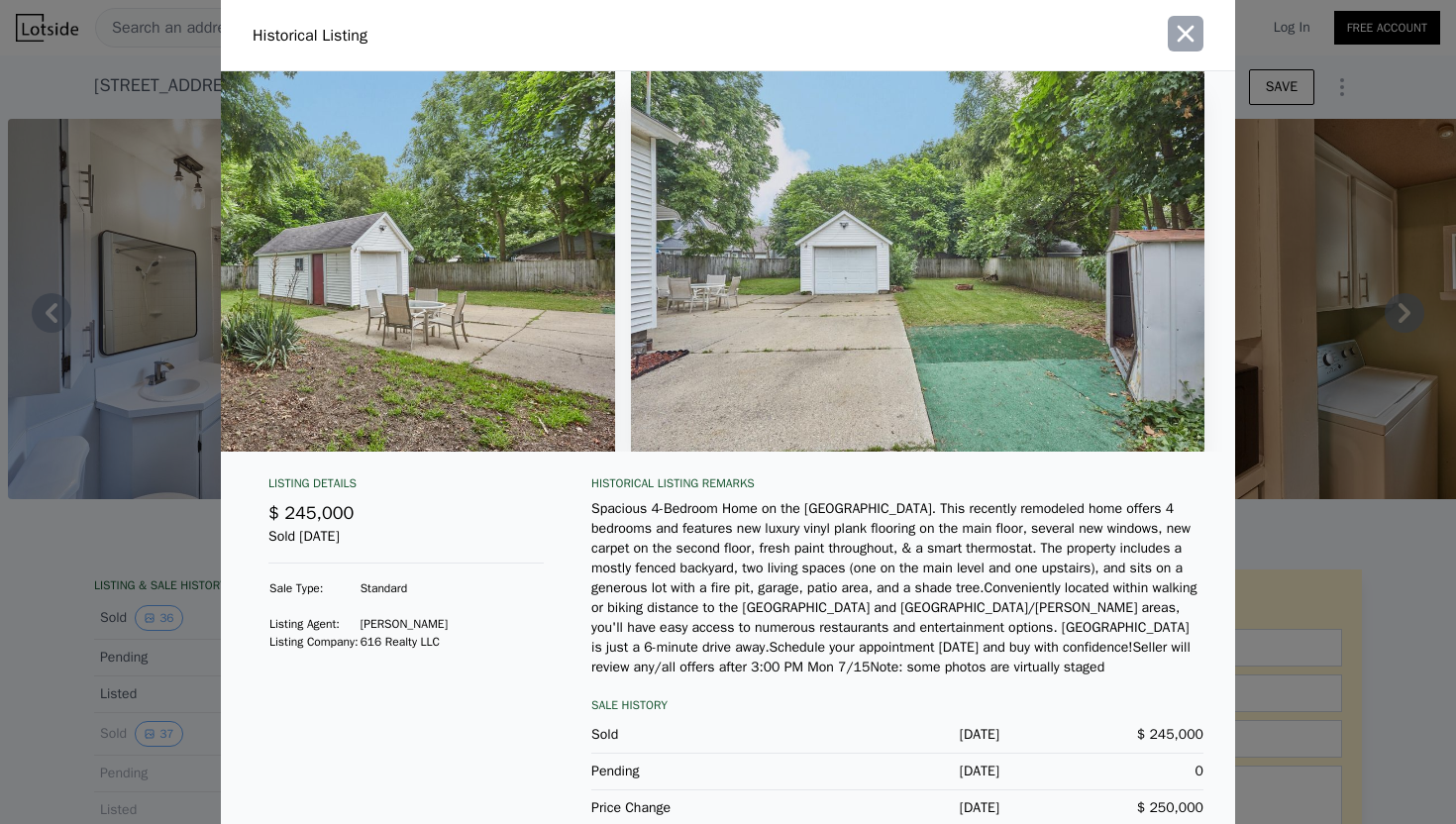 click 